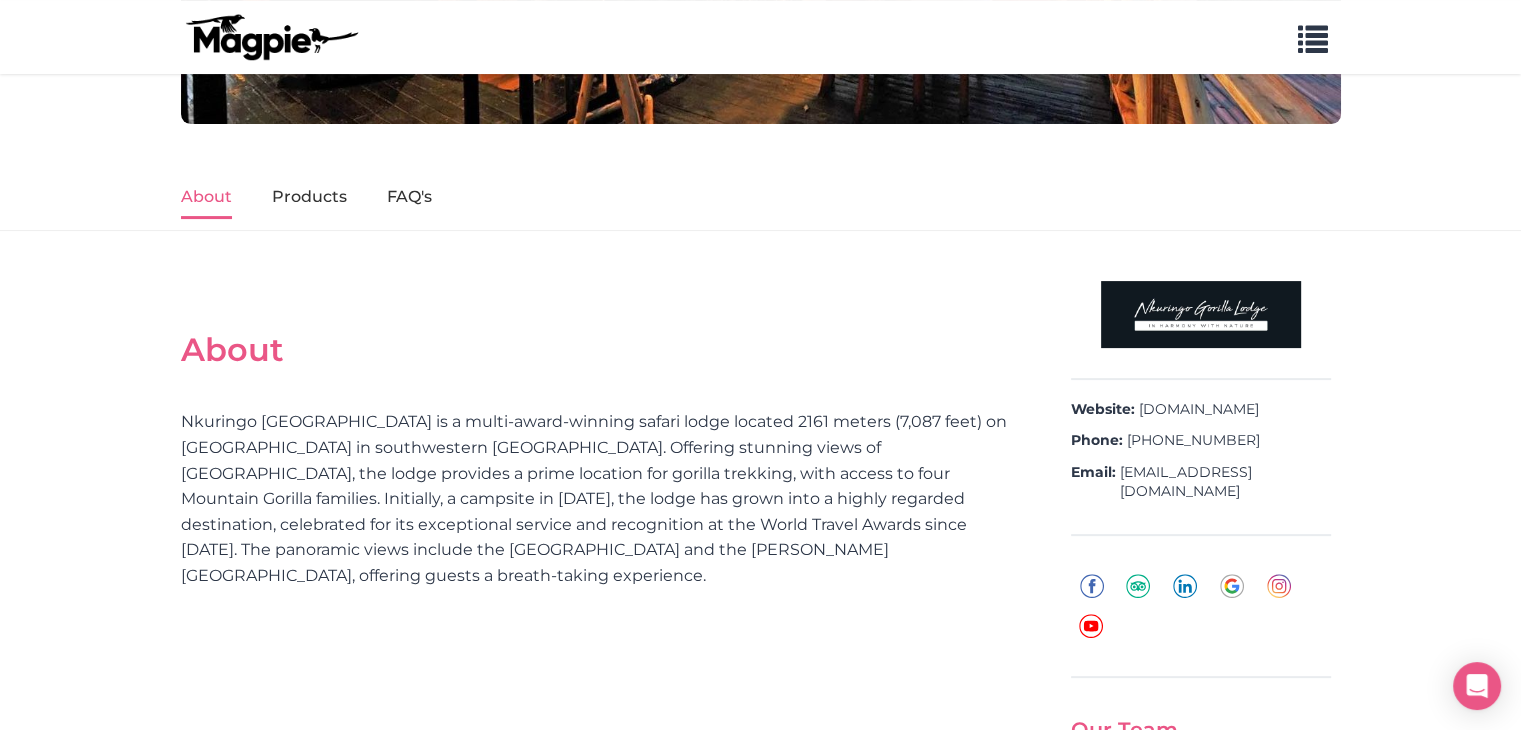 scroll, scrollTop: 400, scrollLeft: 0, axis: vertical 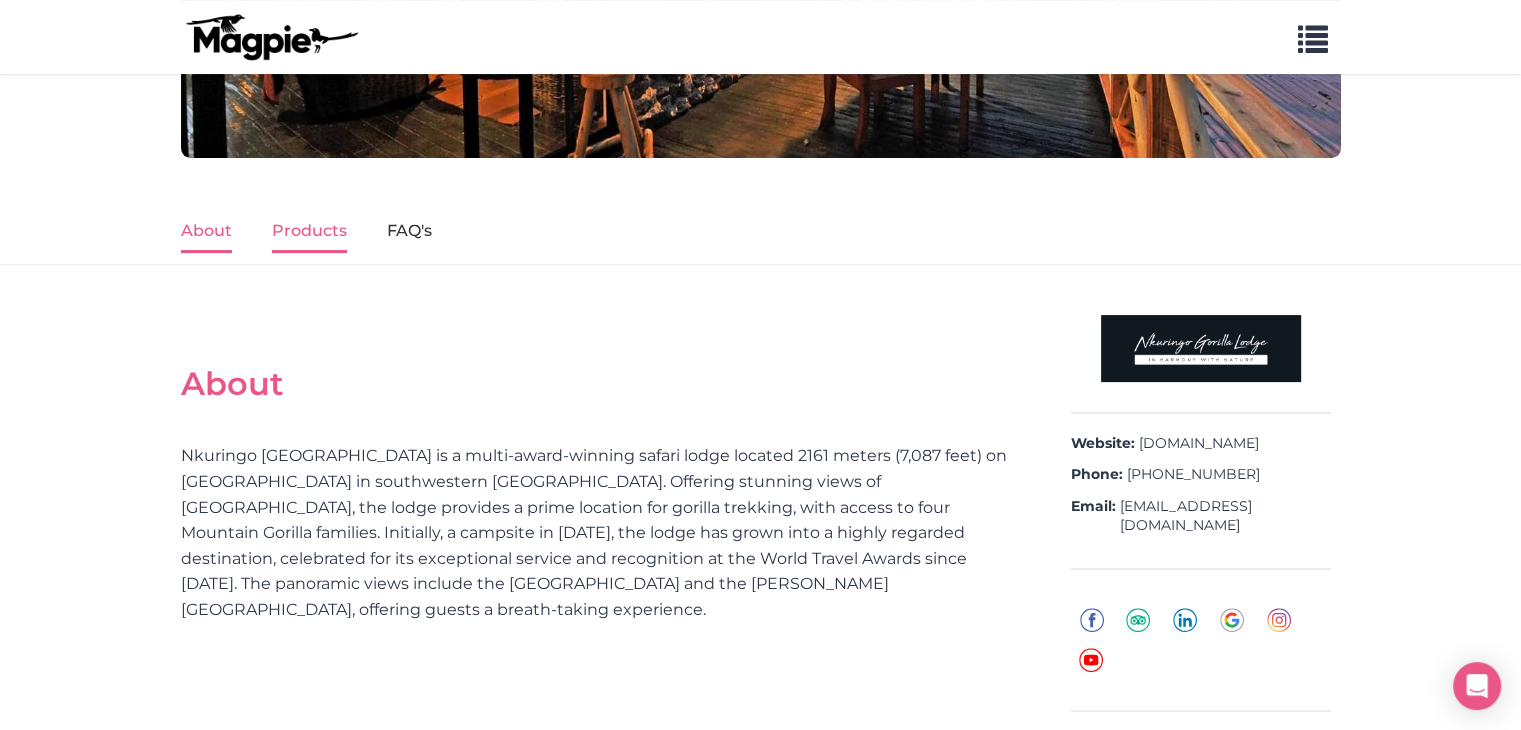 click on "Products" at bounding box center (309, 232) 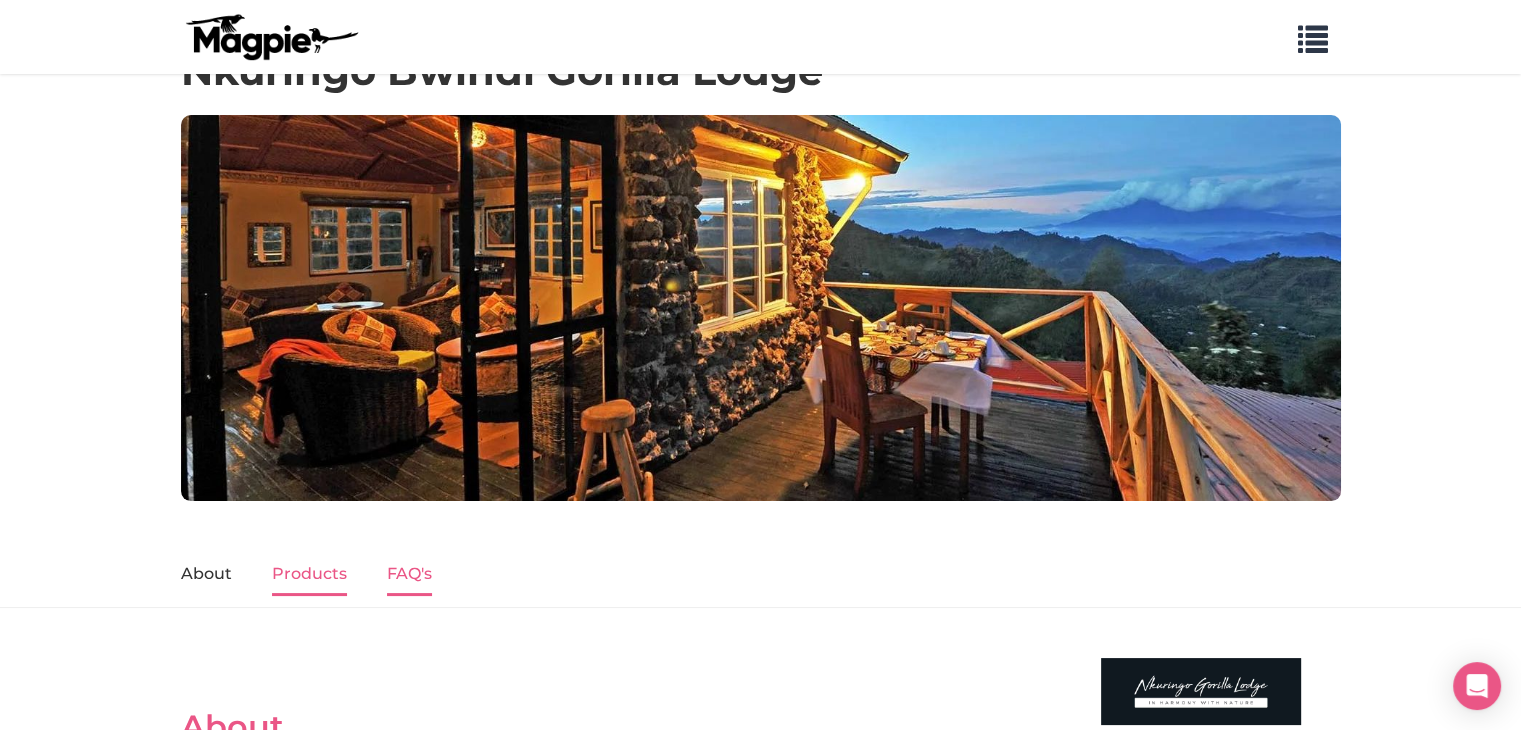 scroll, scrollTop: 0, scrollLeft: 0, axis: both 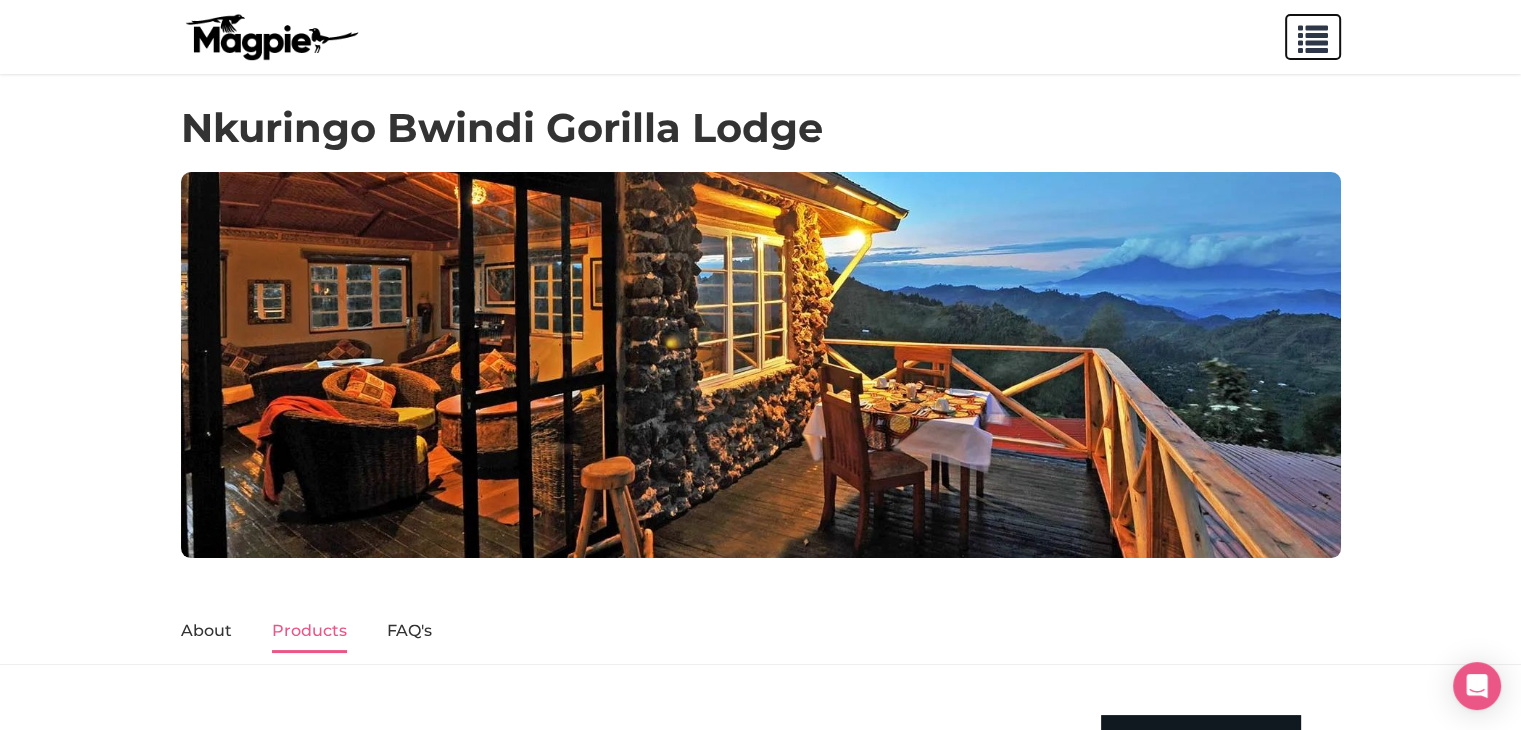 click at bounding box center [1313, 35] 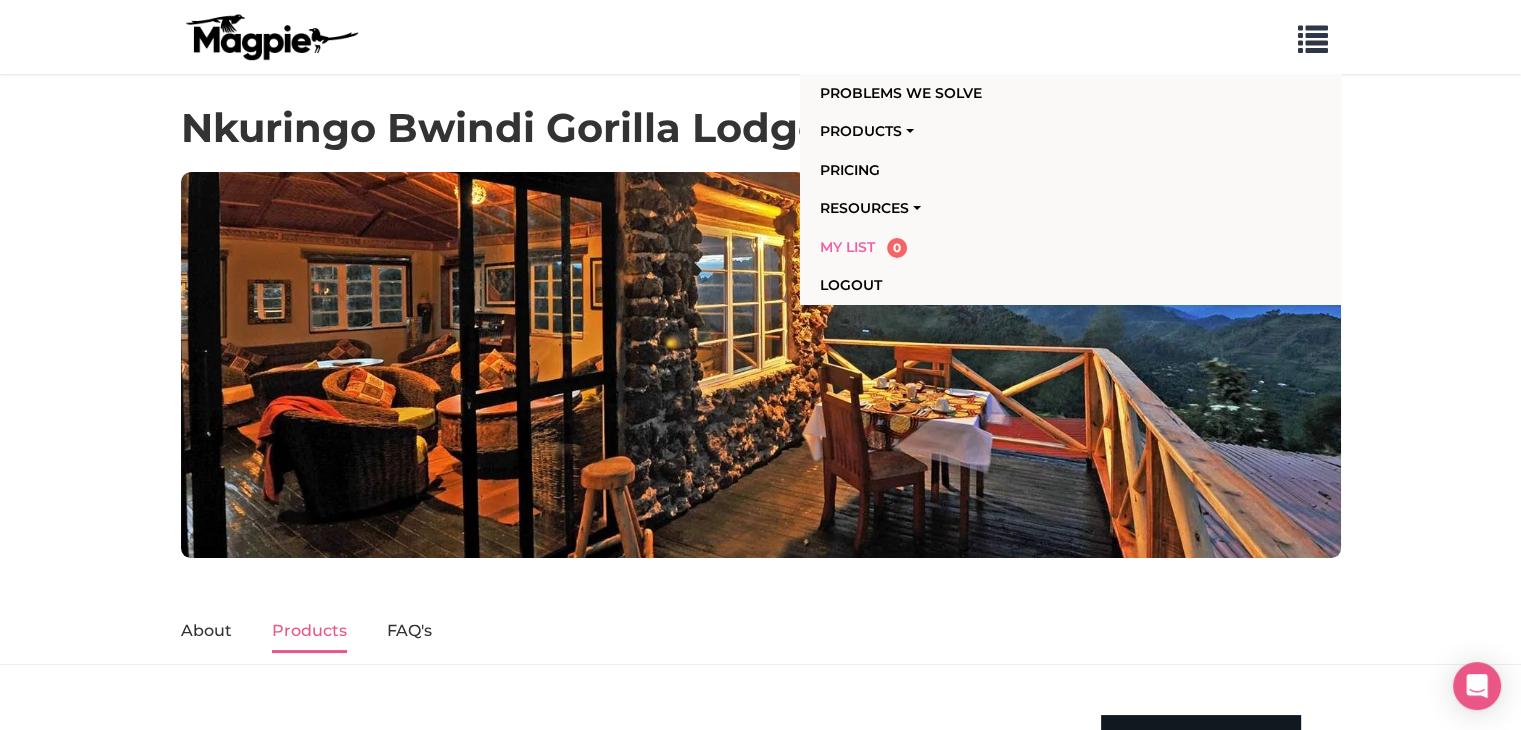 click on "My List" at bounding box center (847, 247) 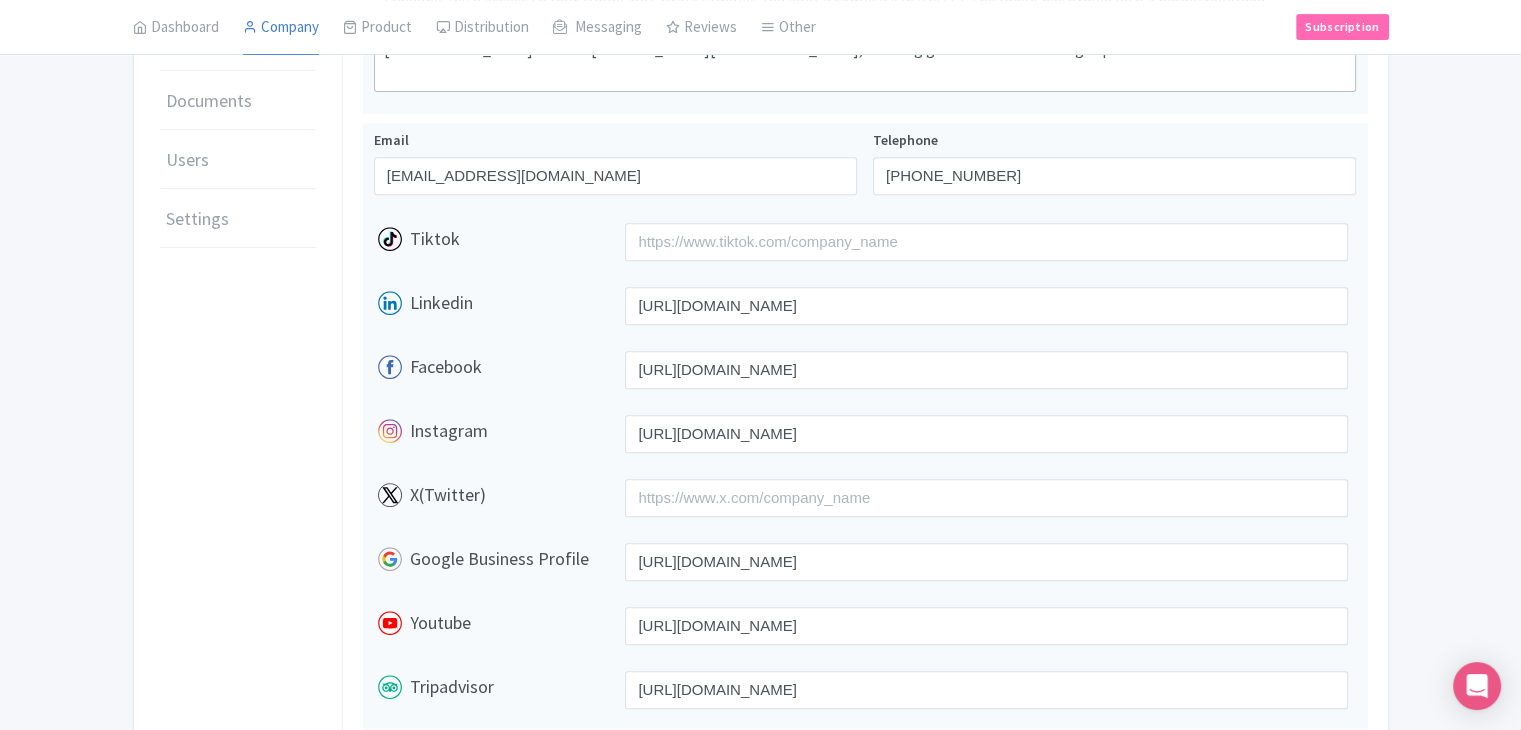 scroll, scrollTop: 781, scrollLeft: 0, axis: vertical 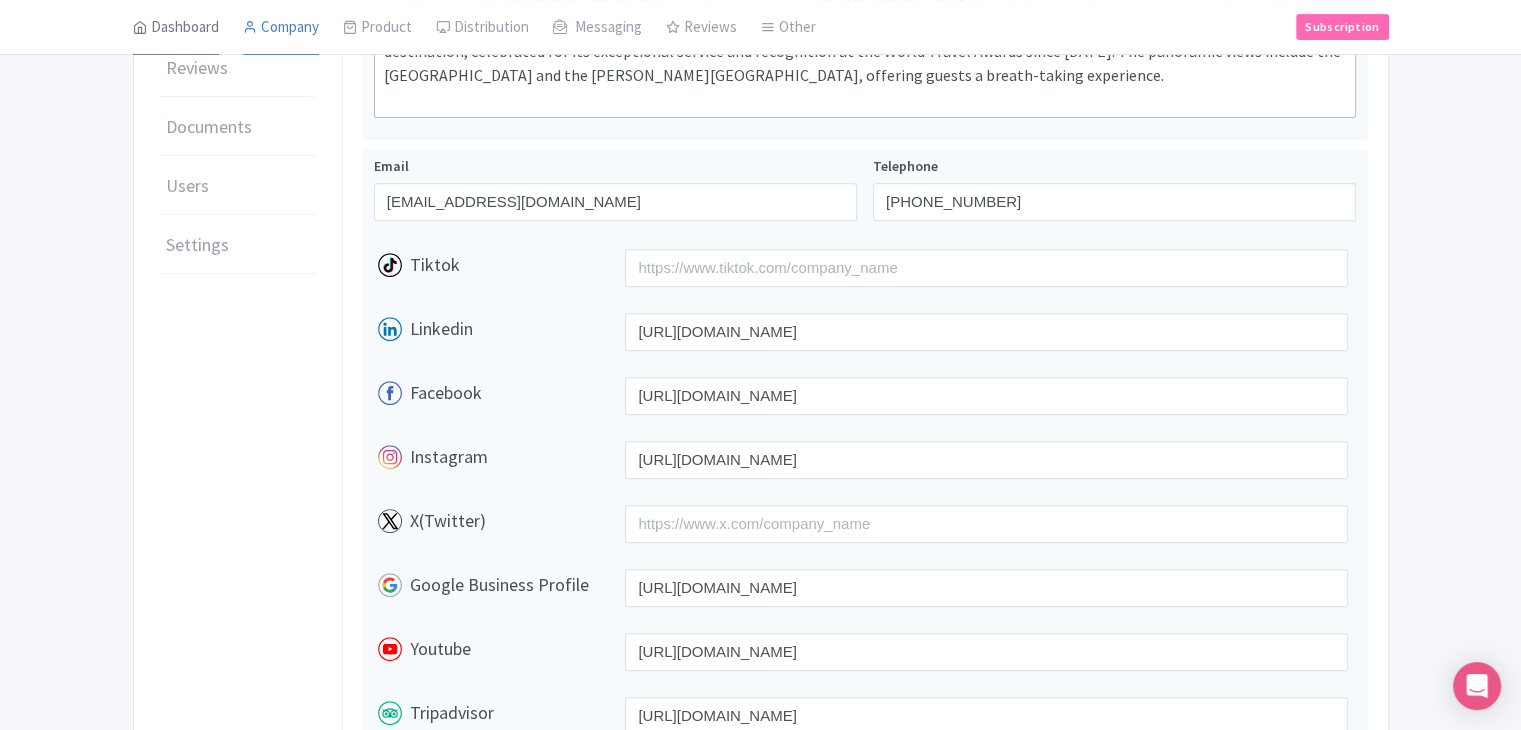click on "Dashboard" at bounding box center (176, 28) 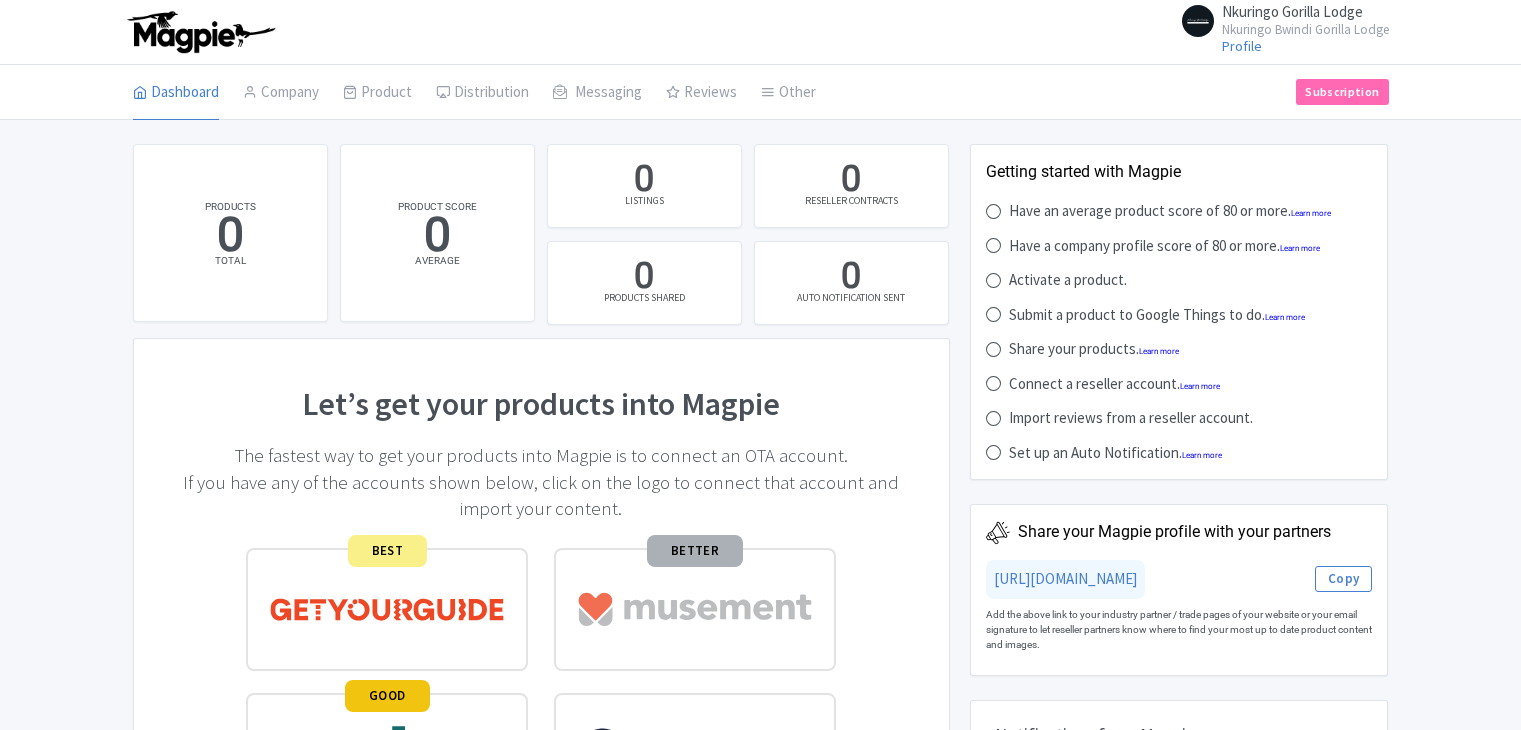 scroll, scrollTop: 0, scrollLeft: 0, axis: both 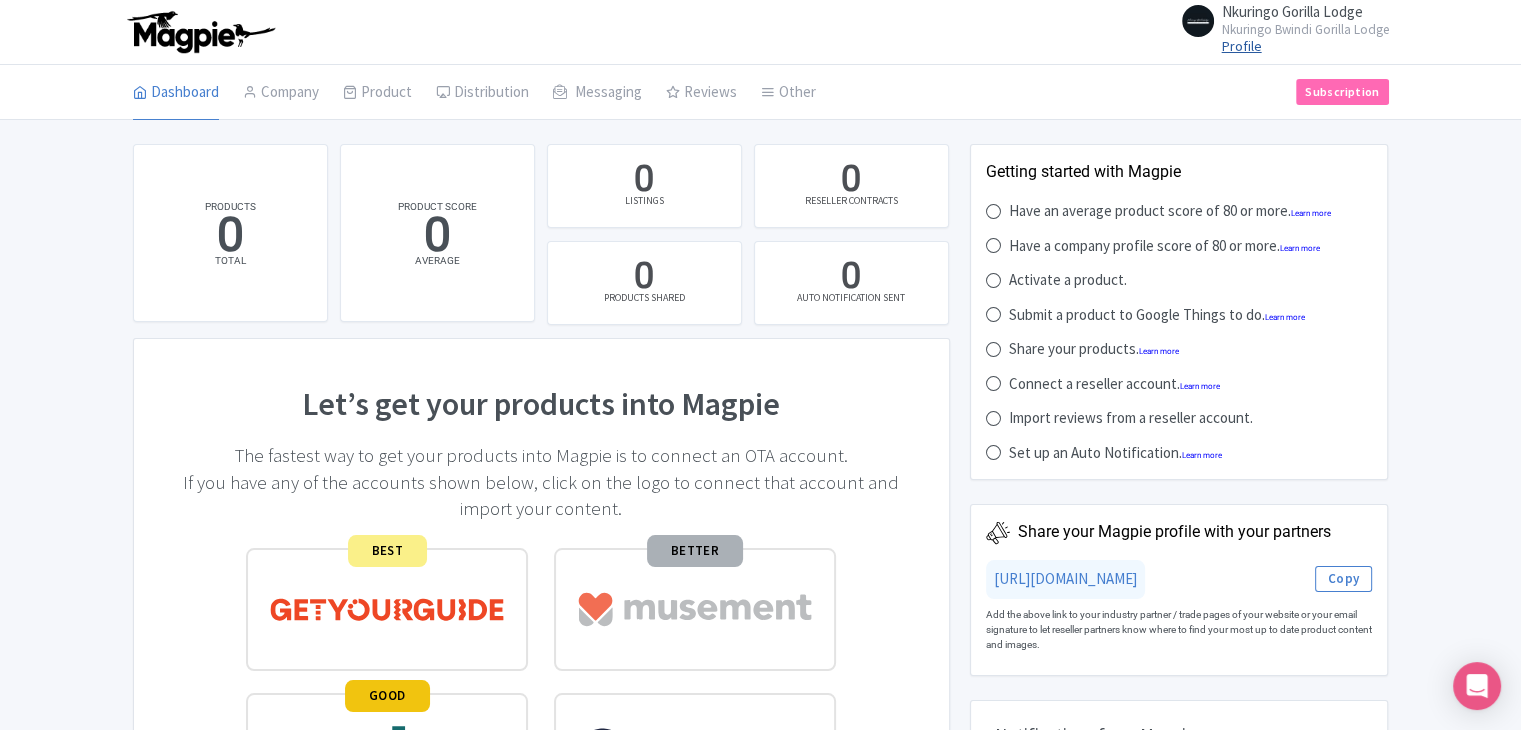 click on "Profile" at bounding box center [1242, 46] 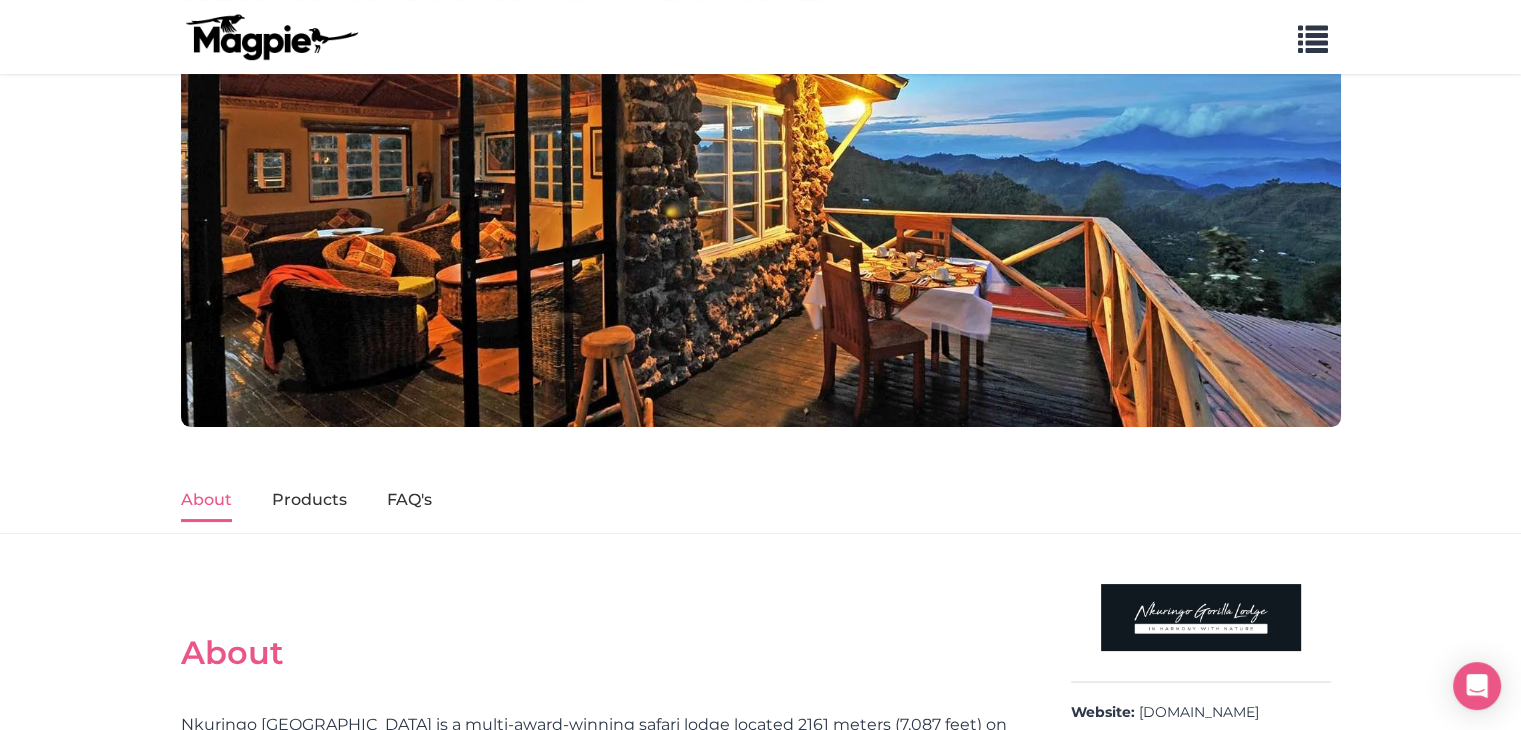 scroll, scrollTop: 0, scrollLeft: 0, axis: both 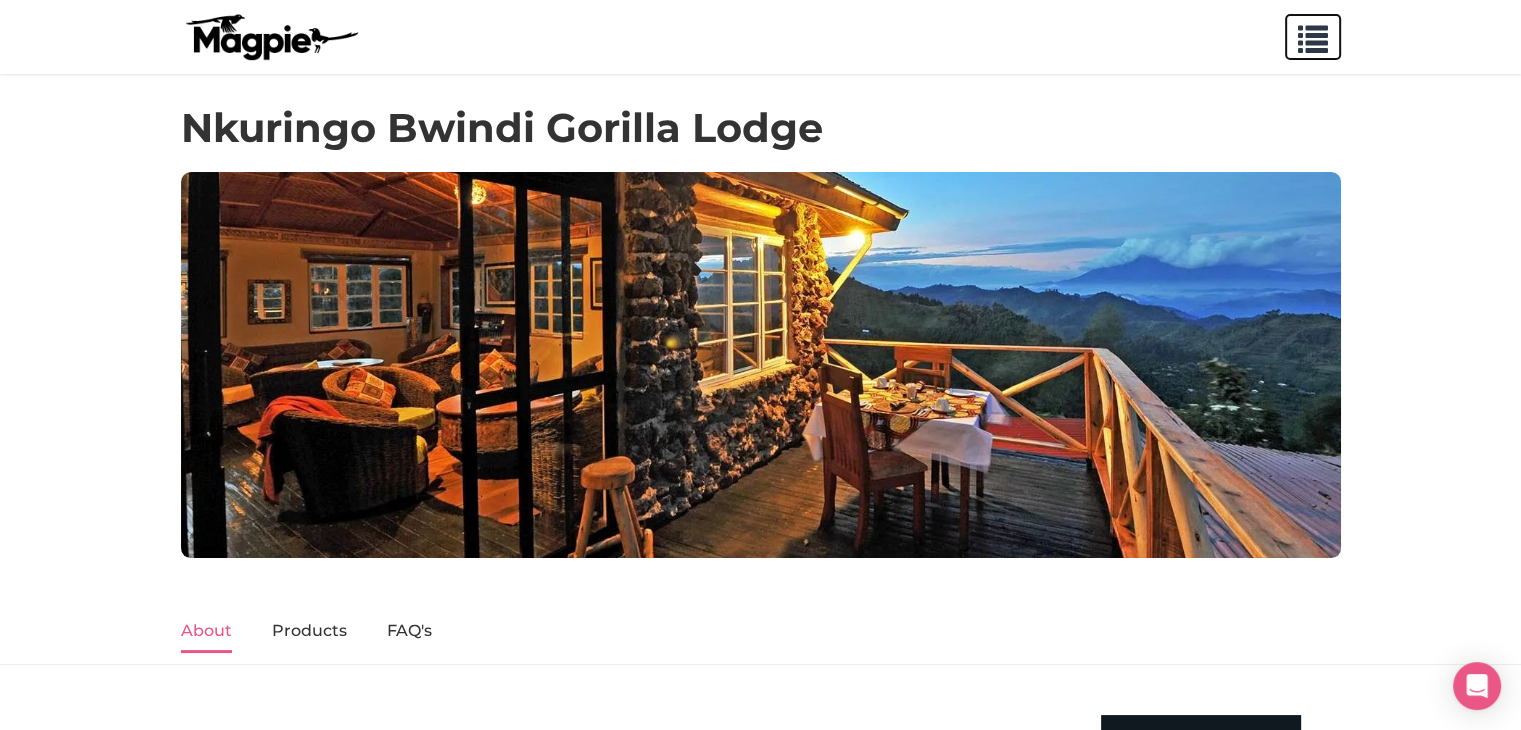click at bounding box center (1313, 35) 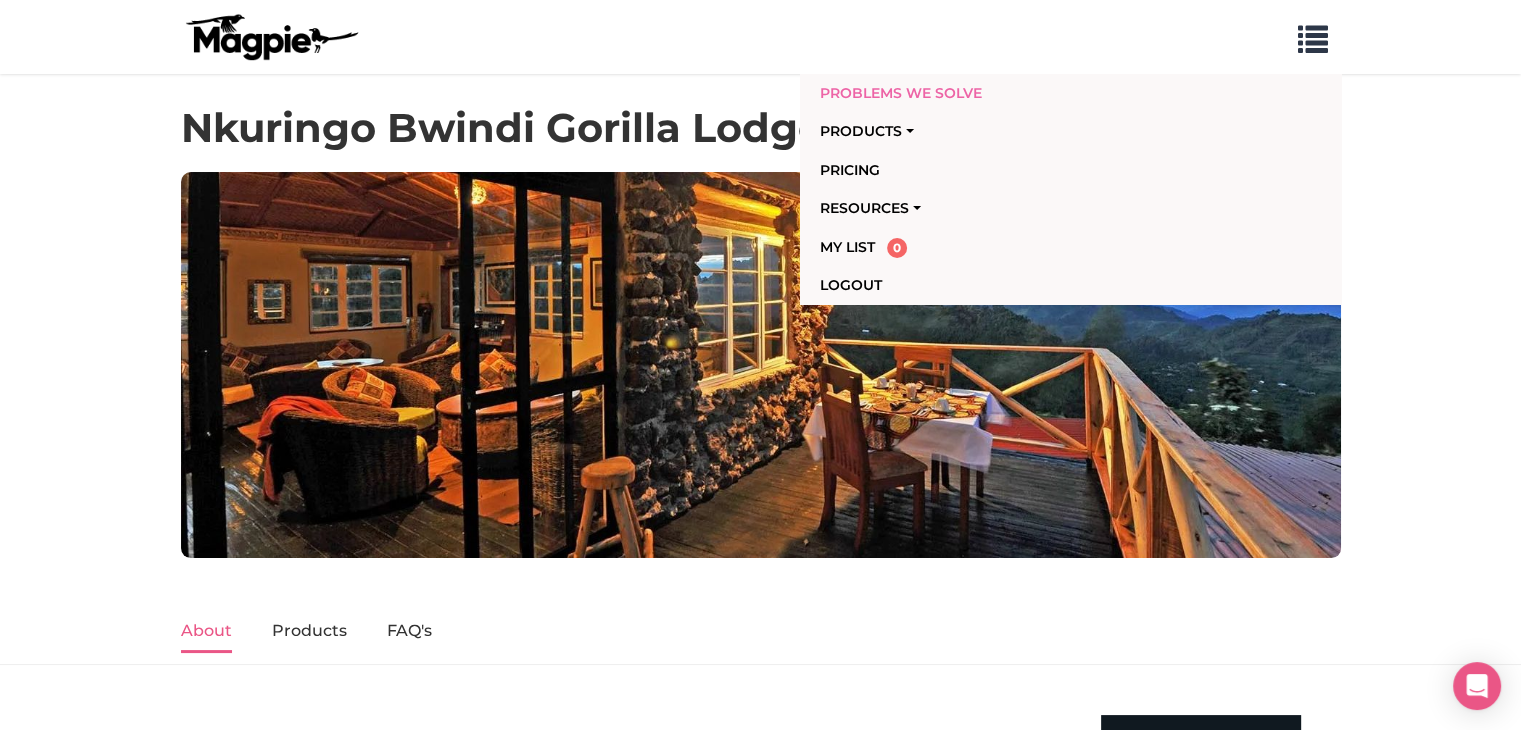 click on "Problems we solve" at bounding box center [955, 93] 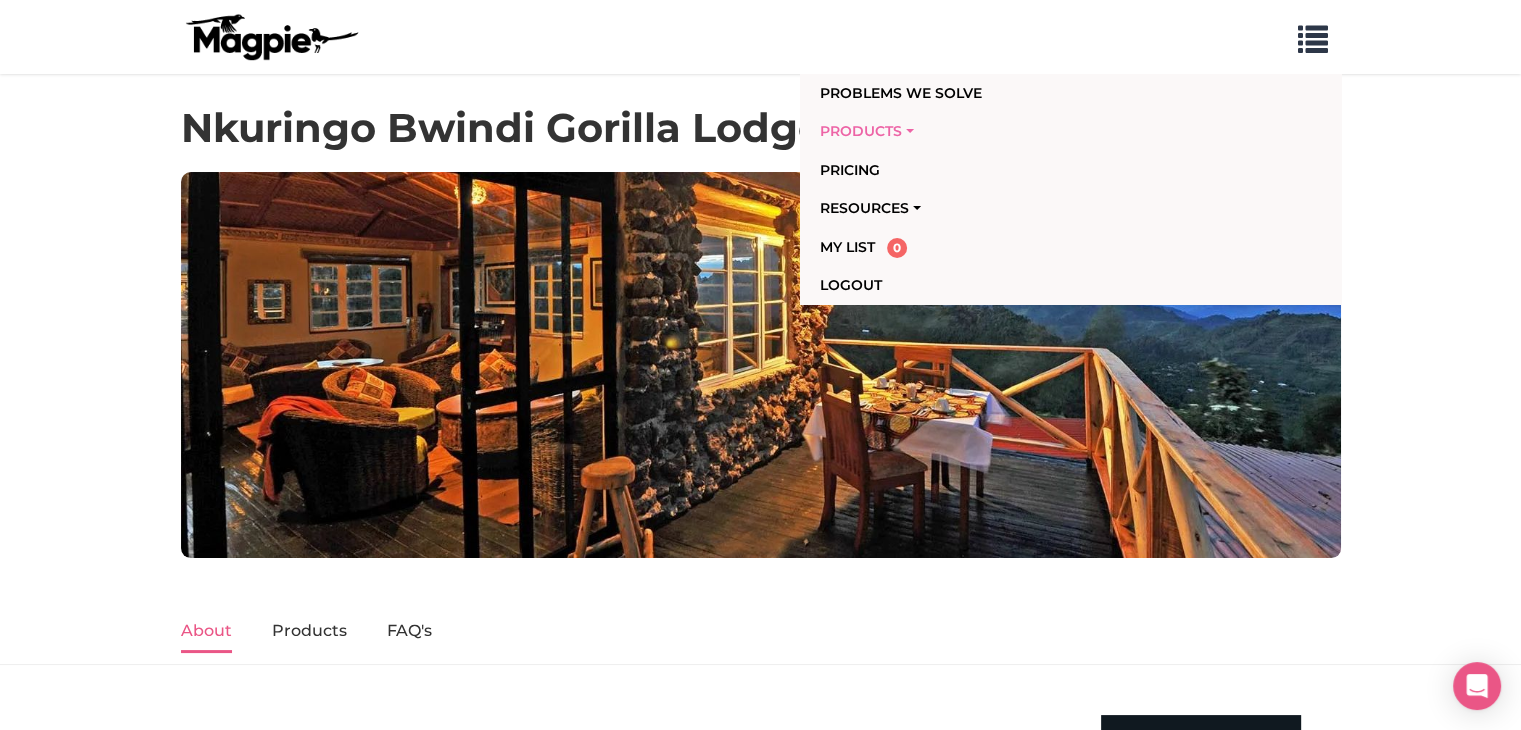 click on "Products" at bounding box center (955, 131) 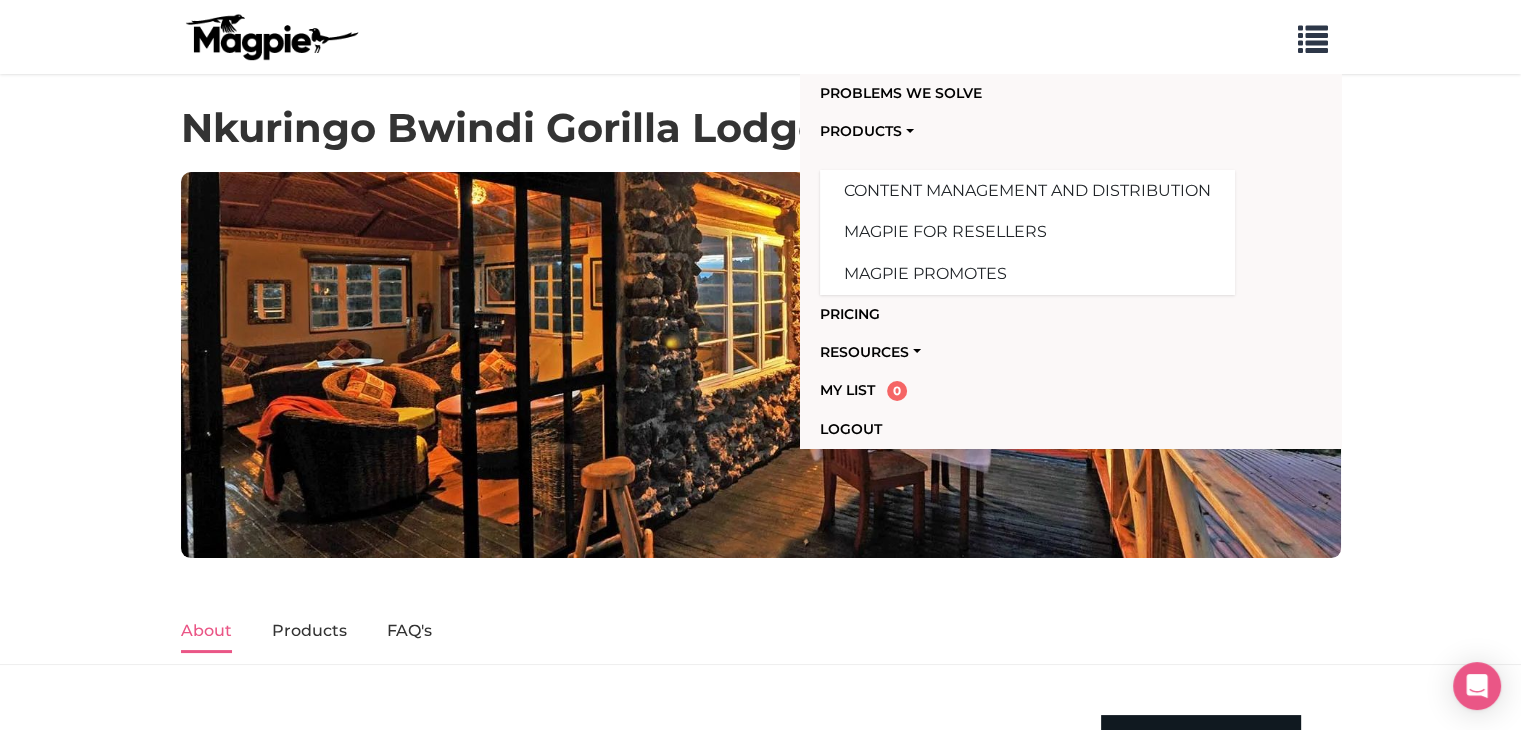 click on "Problems we solve
Products
Content Management and Distribution
Magpie for Resellers
Magpie Promotes
Pricing
Resources
Work with resellers
Customer Support
Our Story
API Documentation
Blog
My List
0
Logout
Nkuringo Bwindi Gorilla Lodge
About
Products
FAQ's
About
Products
See more
Frequently Asked Questions
No FAQs available at this time. Please contact us directly if you have any questions.
Website:
mountaingorillalodge.com
Phone:
+256 392 176327
Email:
bwindi@nkuringolodges.com
Our Team
Nkuringo  Gorilla Lodge
Admin, Billing Contact, Public Contact
See more
© Magpie Travel, Inc. 2025" at bounding box center [760, 909] 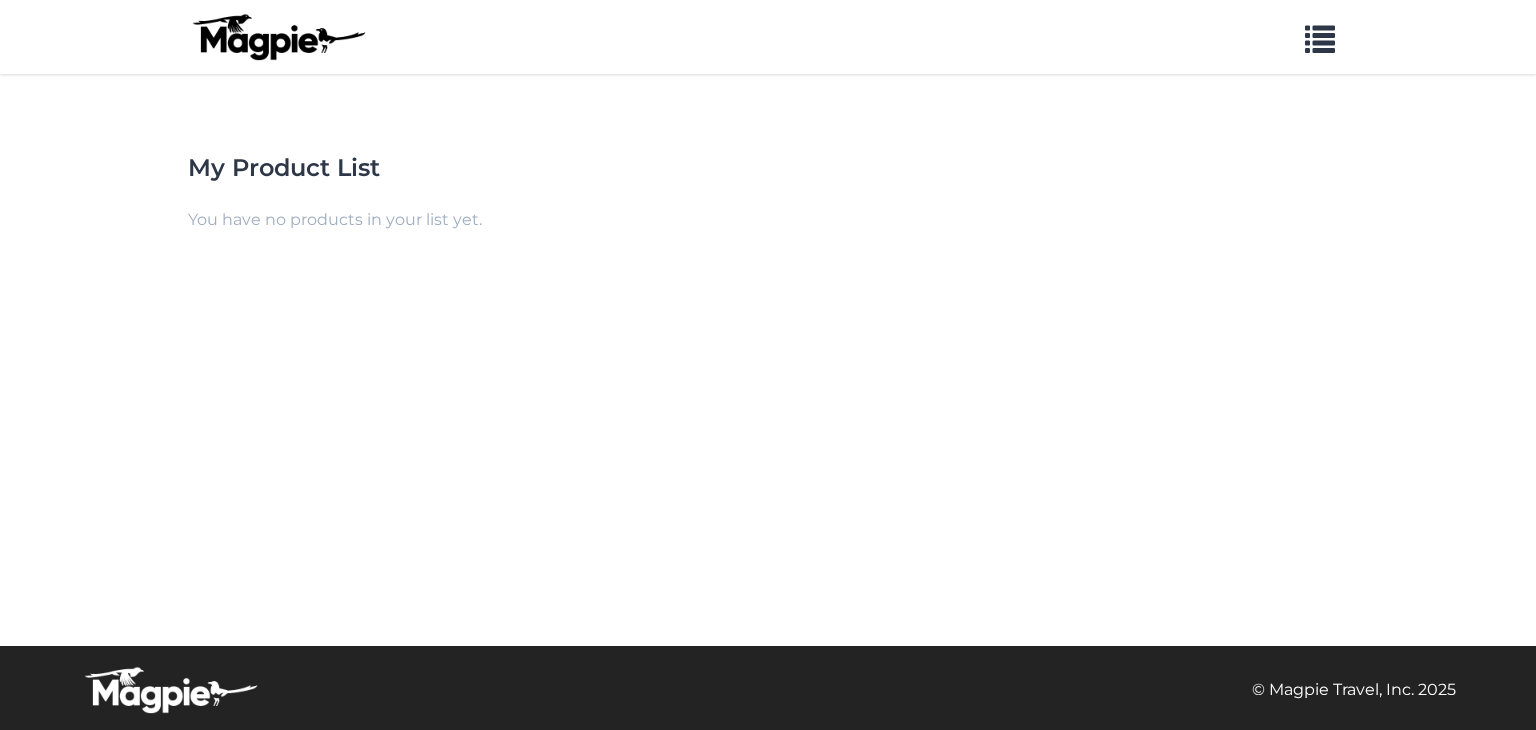 scroll, scrollTop: 0, scrollLeft: 0, axis: both 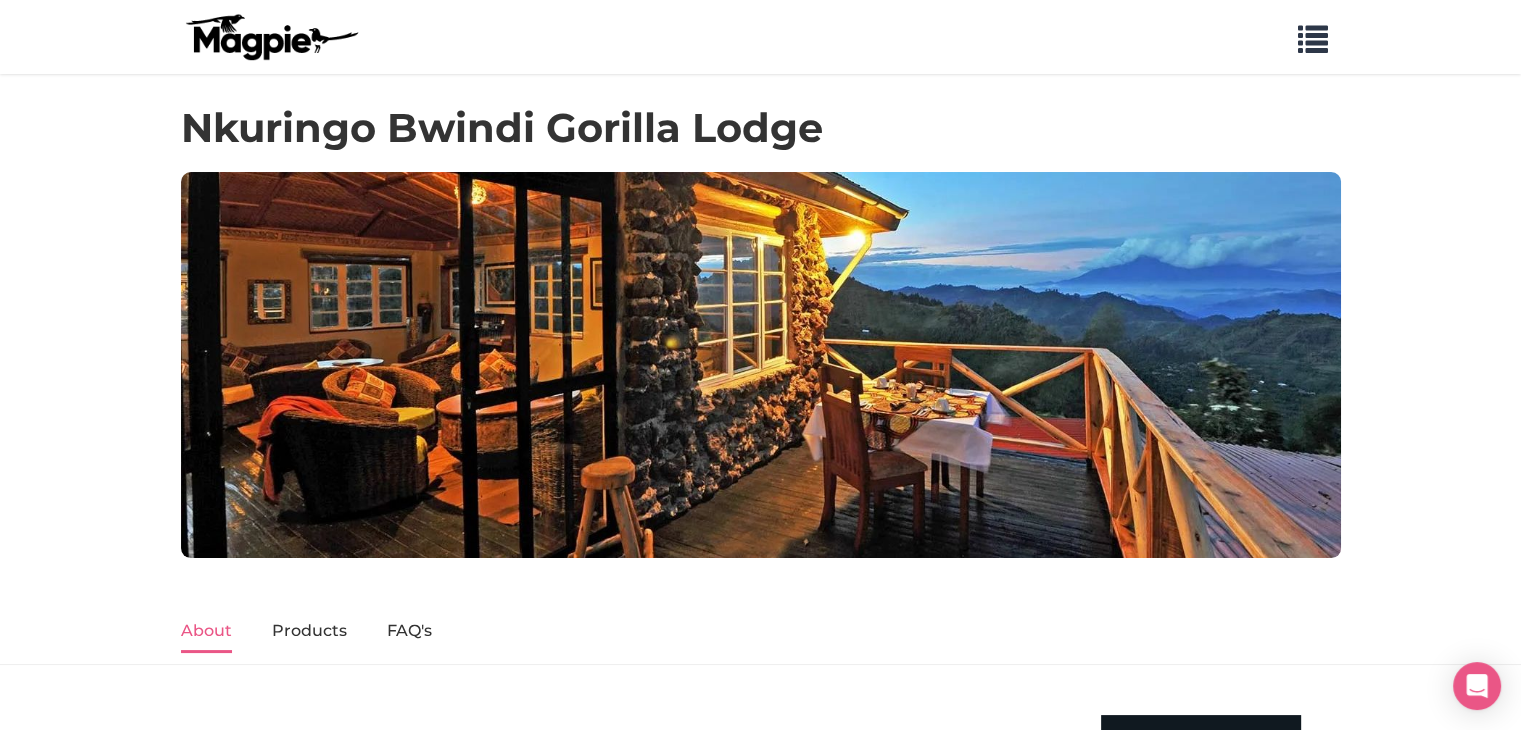 click at bounding box center (271, 37) 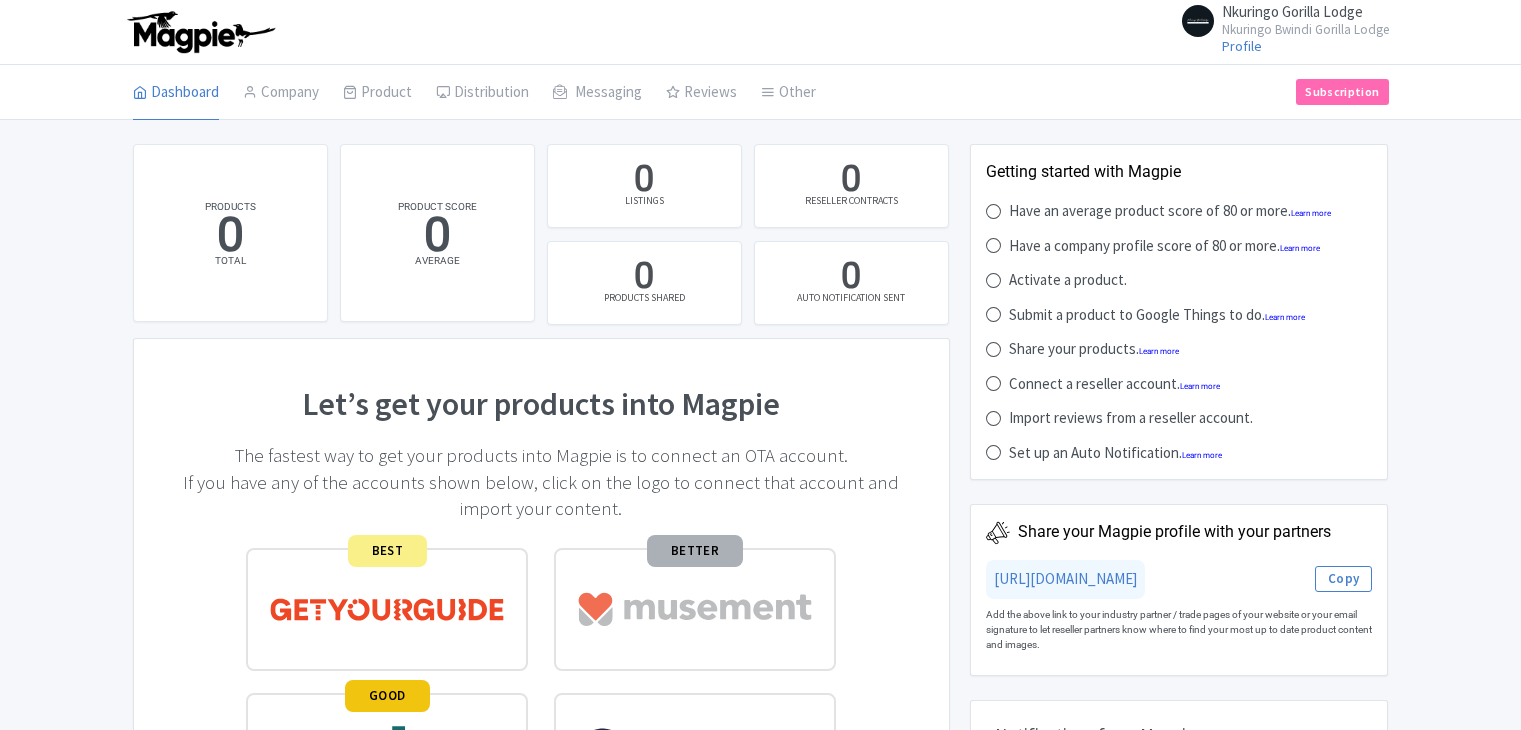 scroll, scrollTop: 0, scrollLeft: 0, axis: both 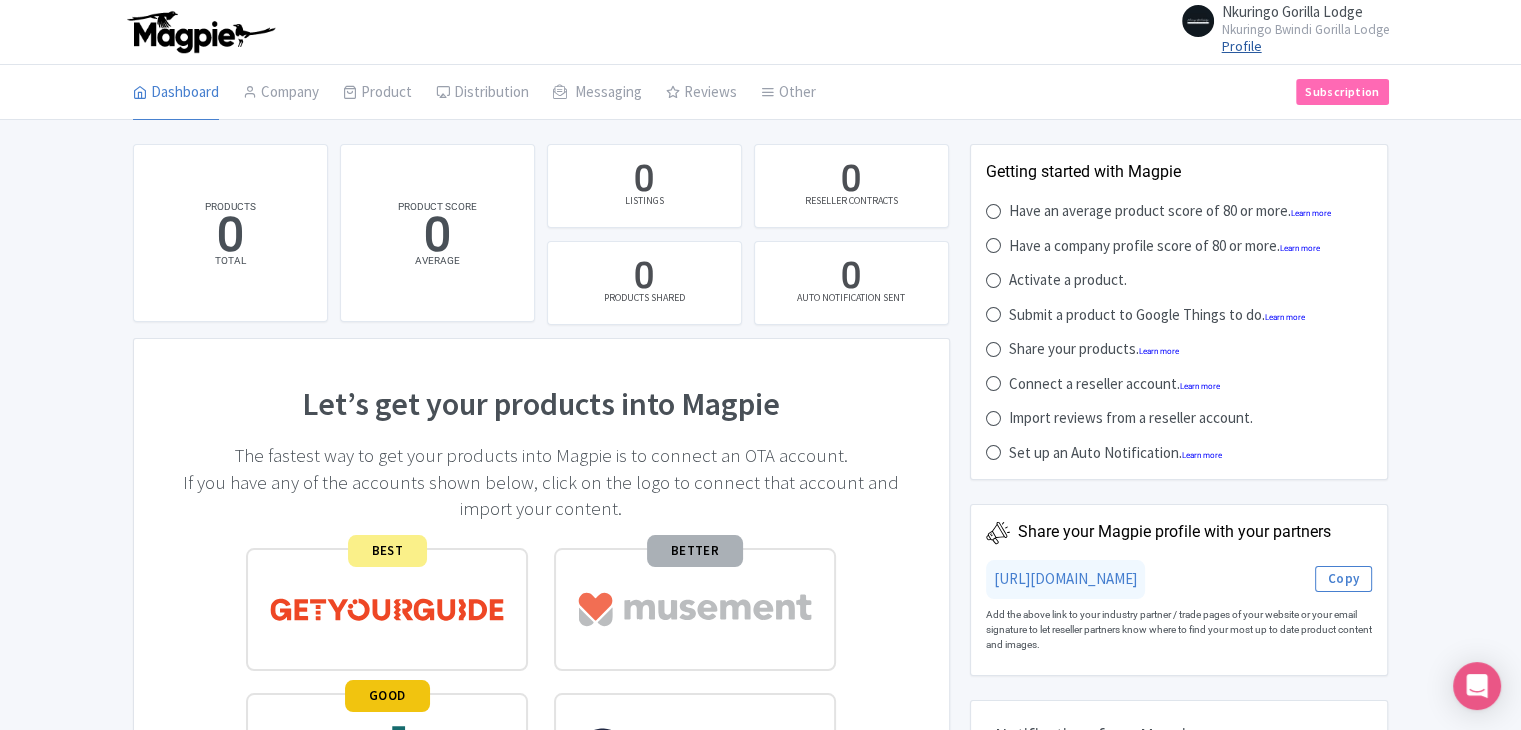 click on "Profile" at bounding box center [1242, 46] 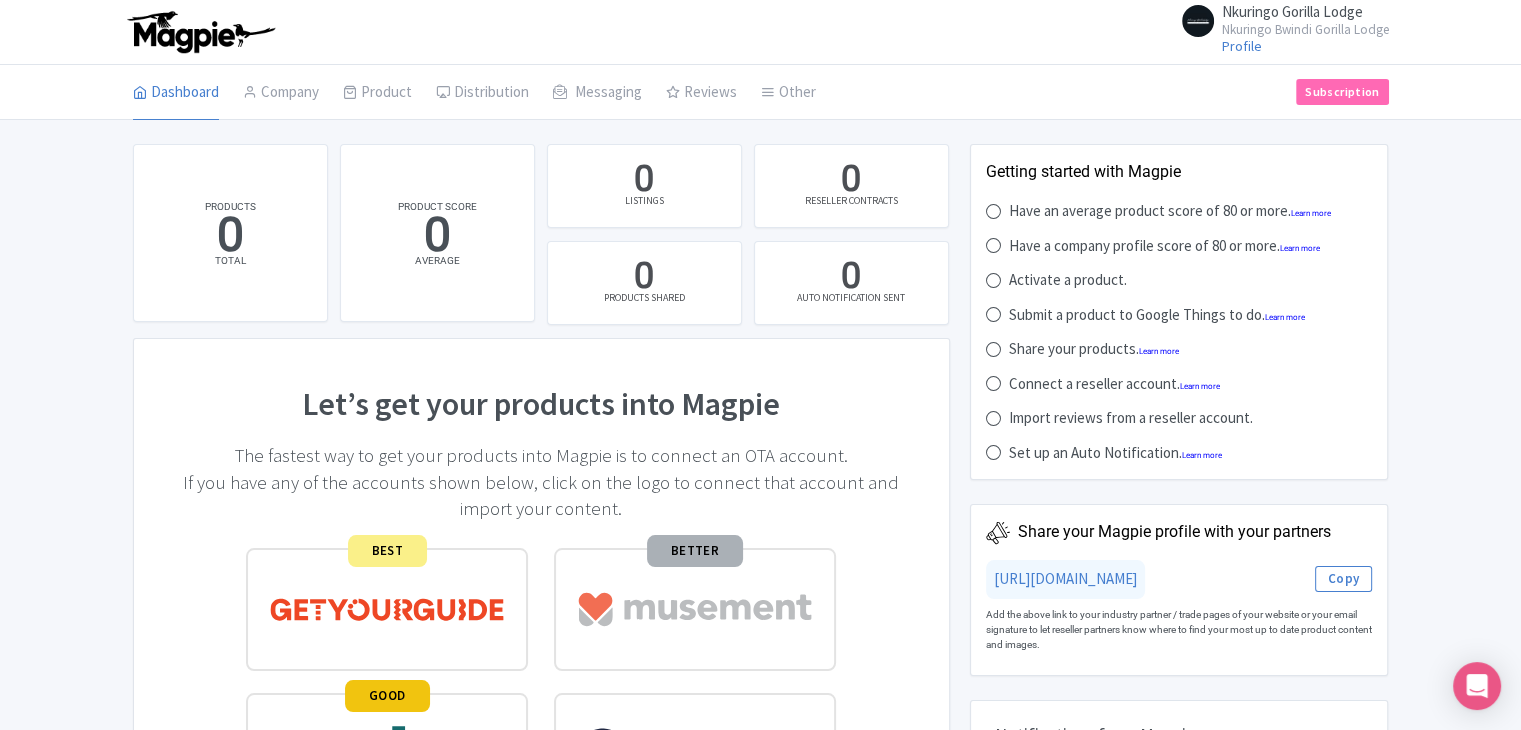 click at bounding box center (1198, 21) 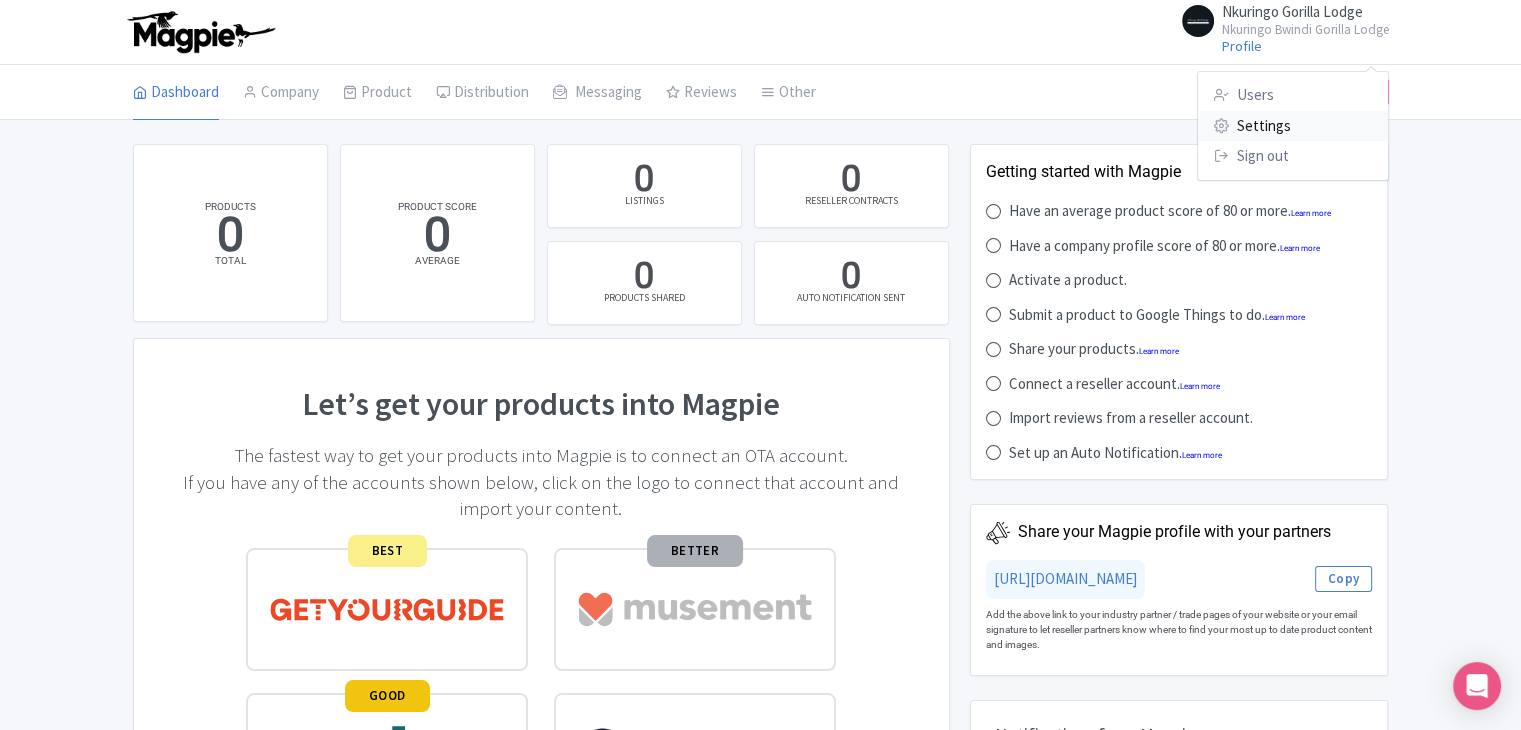 click on "Settings" at bounding box center [1293, 126] 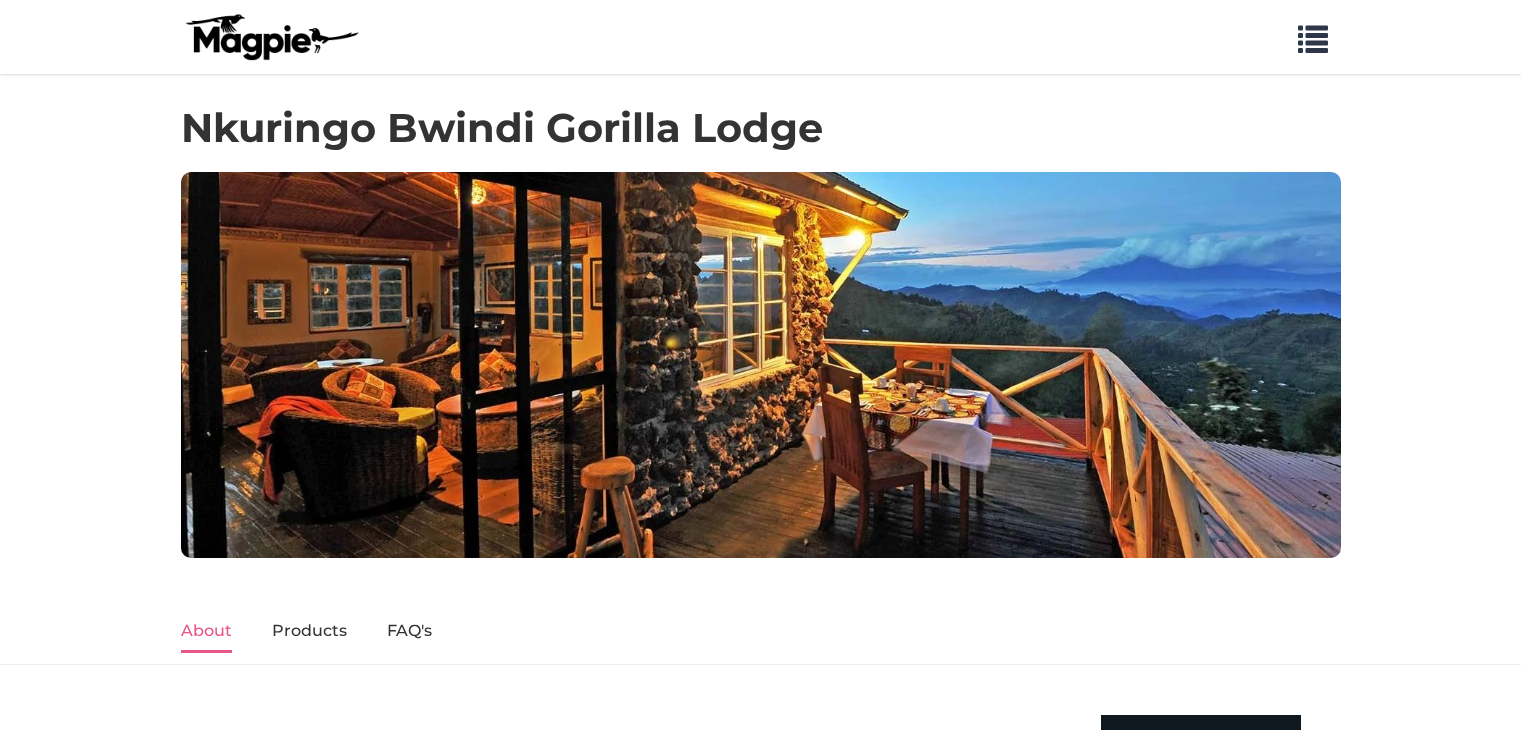 scroll, scrollTop: 0, scrollLeft: 0, axis: both 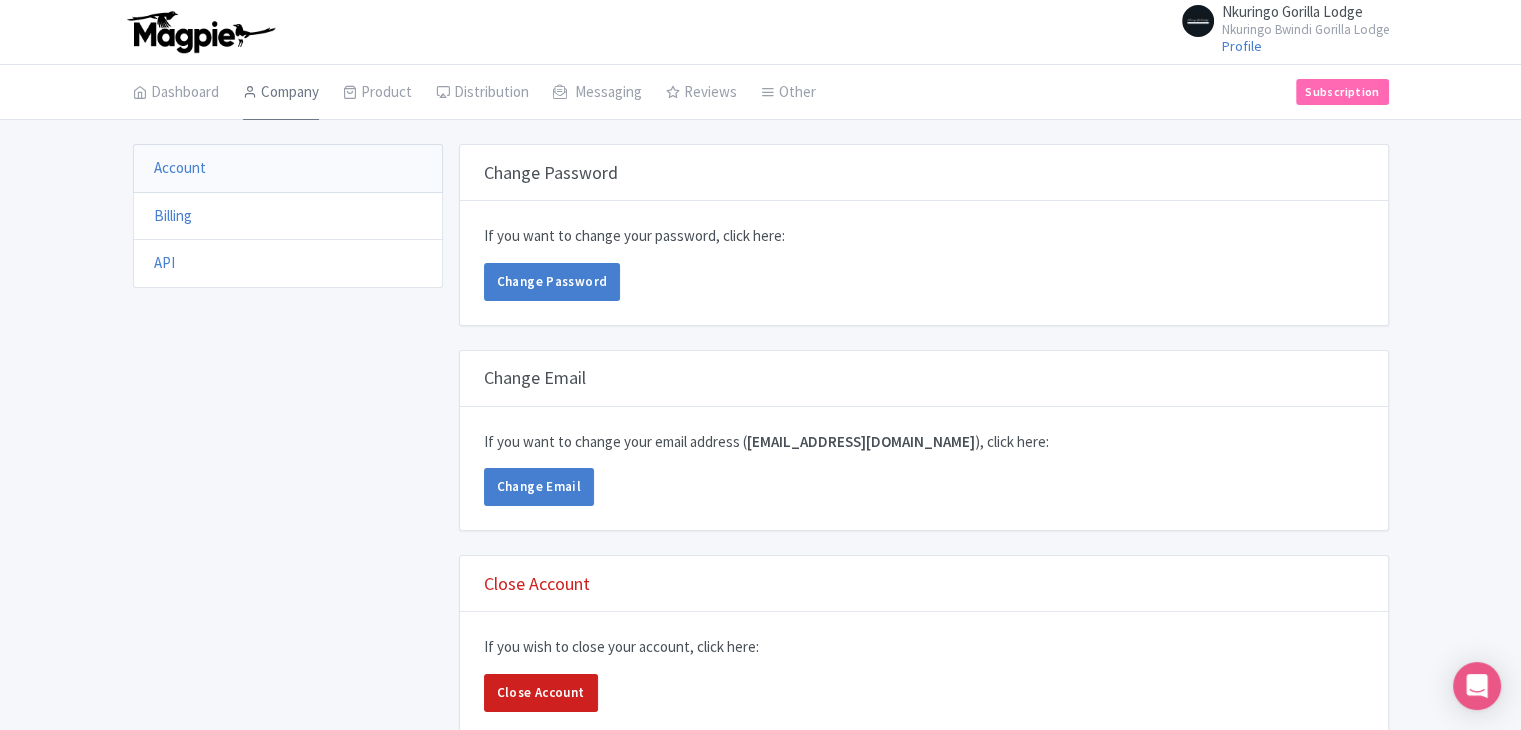 click on "Company" at bounding box center (281, 93) 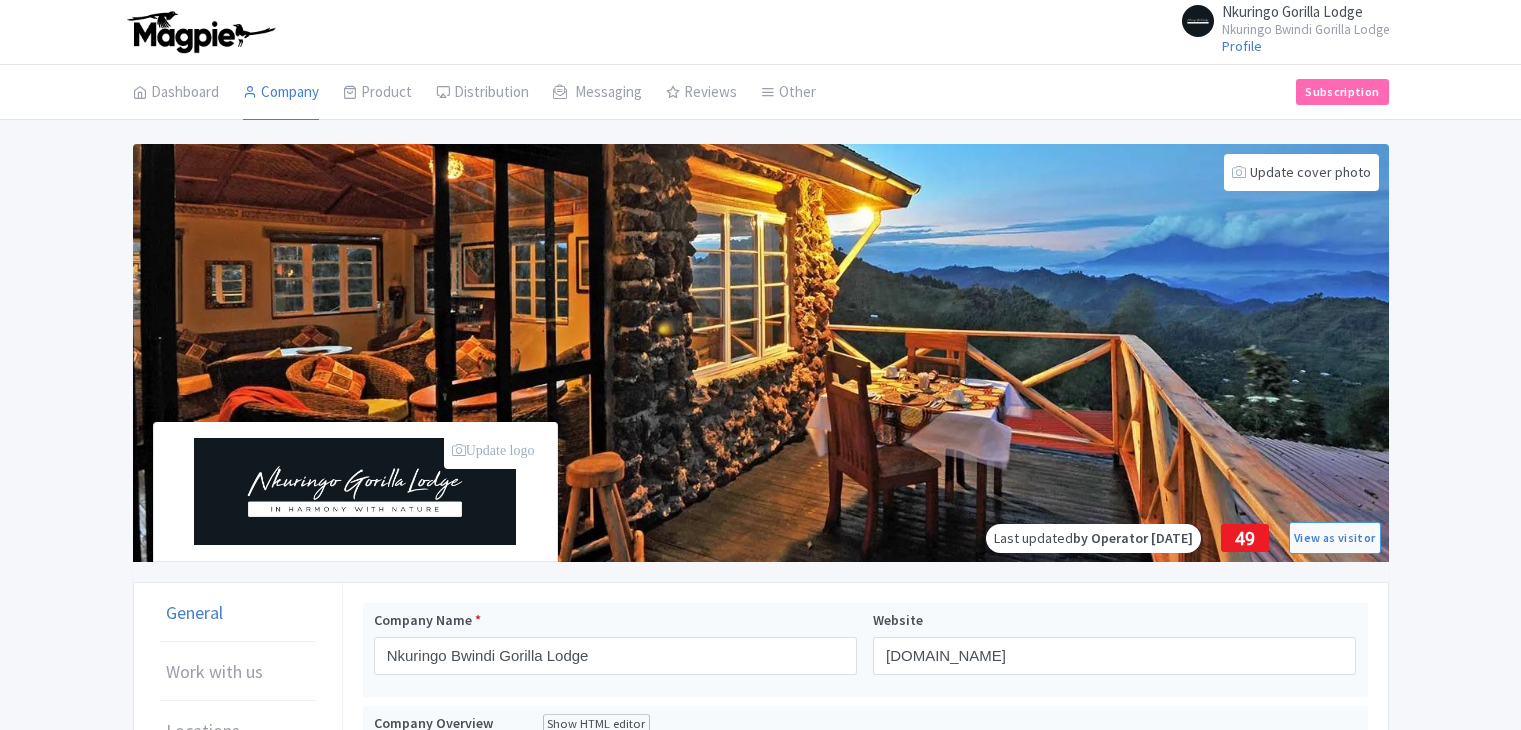 scroll, scrollTop: 0, scrollLeft: 0, axis: both 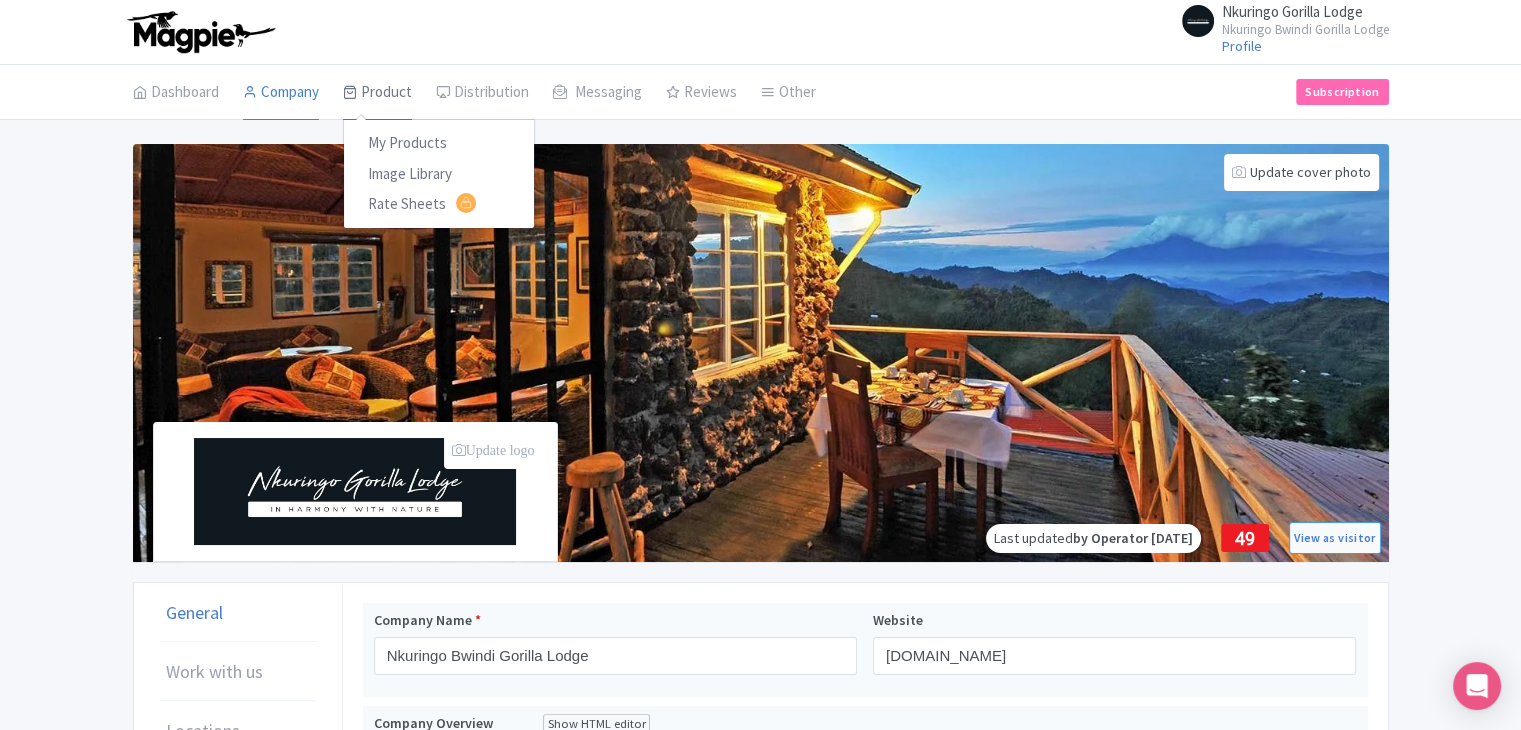click on "Product" at bounding box center (377, 93) 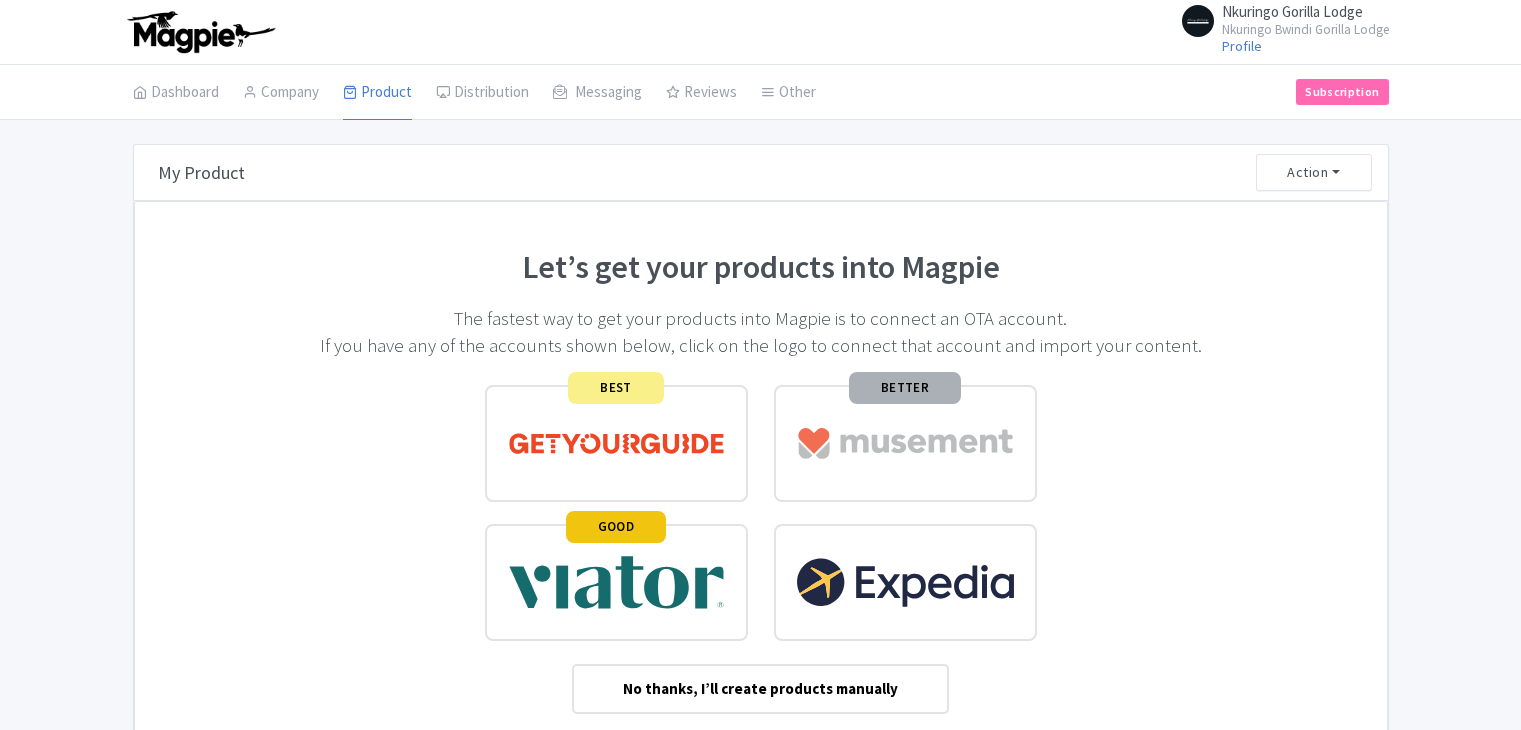 scroll, scrollTop: 0, scrollLeft: 0, axis: both 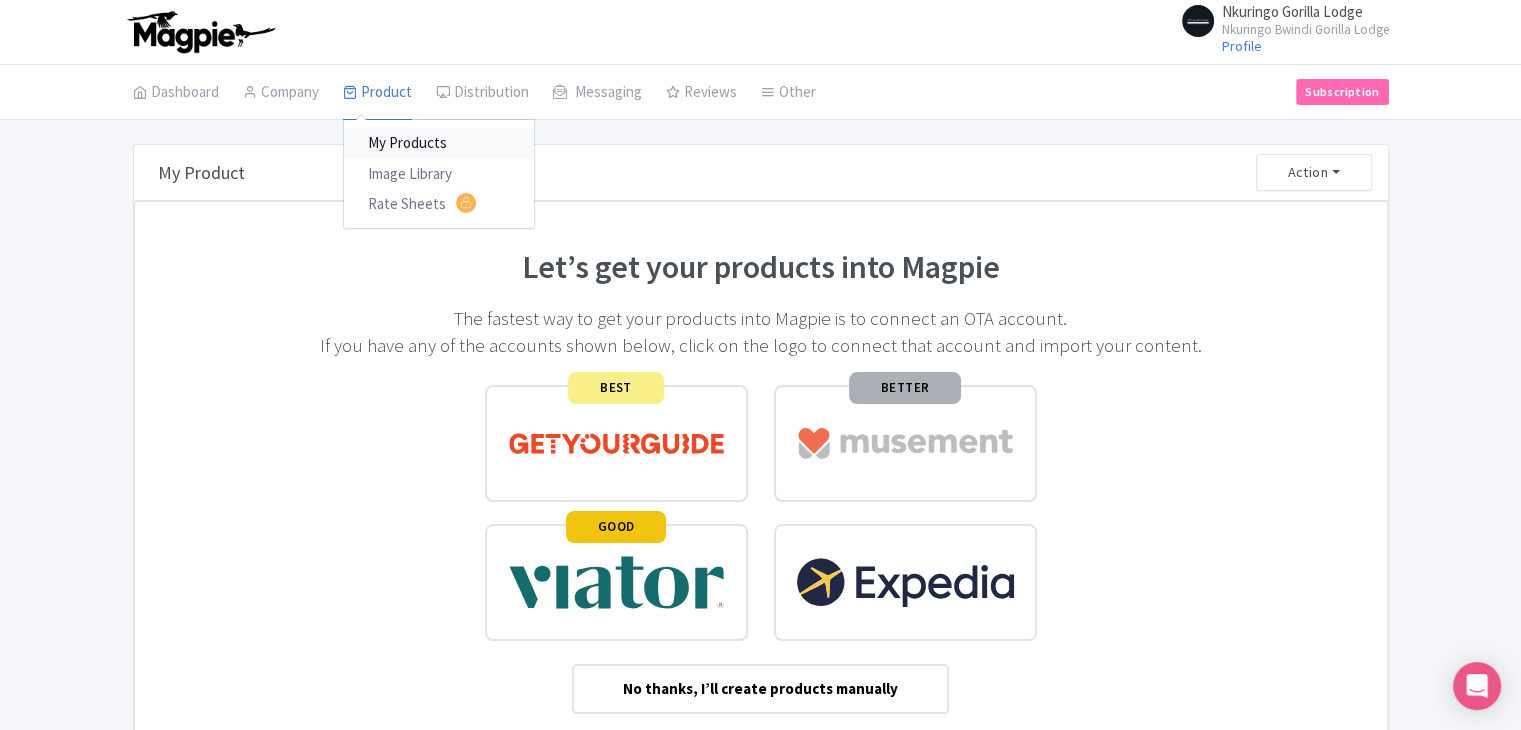 click on "My Products" at bounding box center [439, 143] 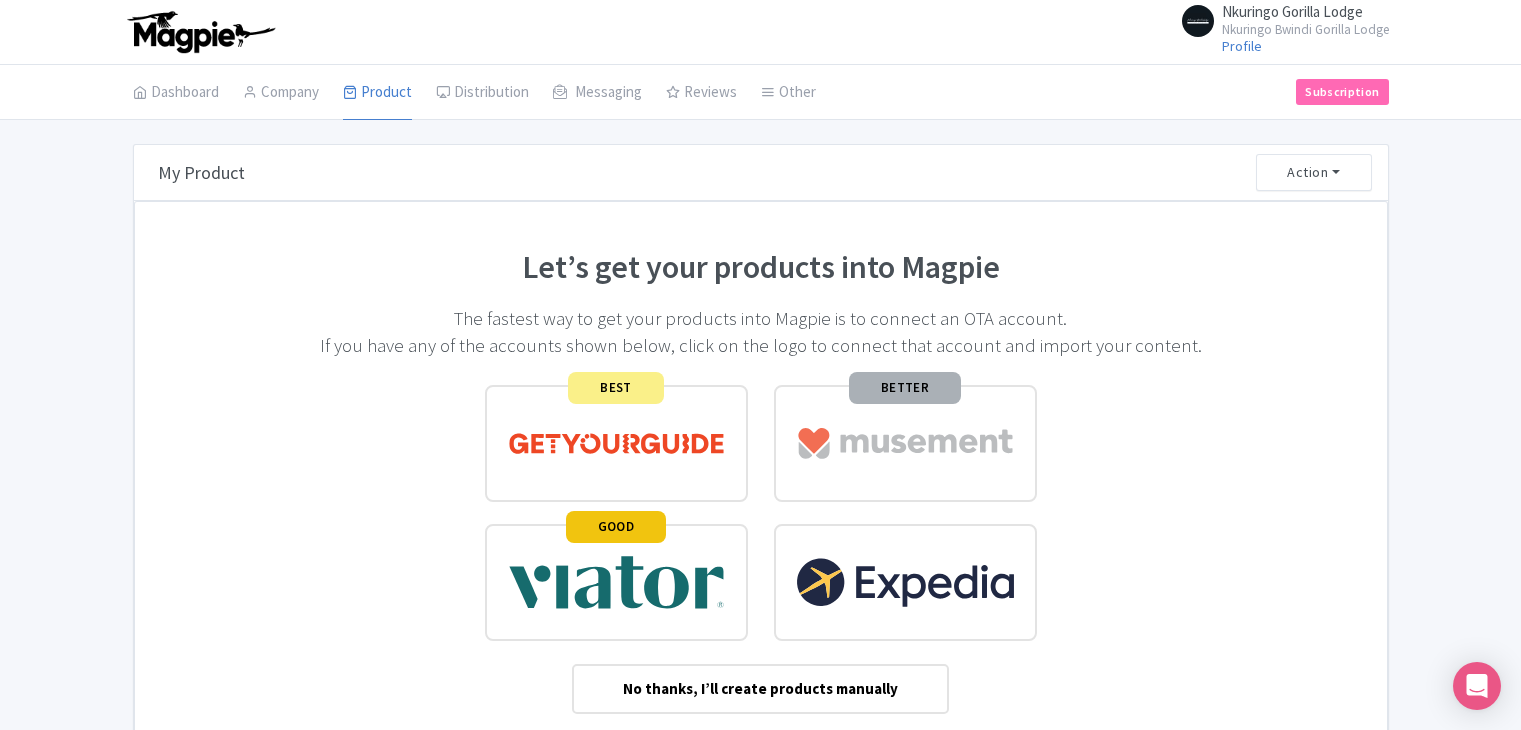scroll, scrollTop: 0, scrollLeft: 0, axis: both 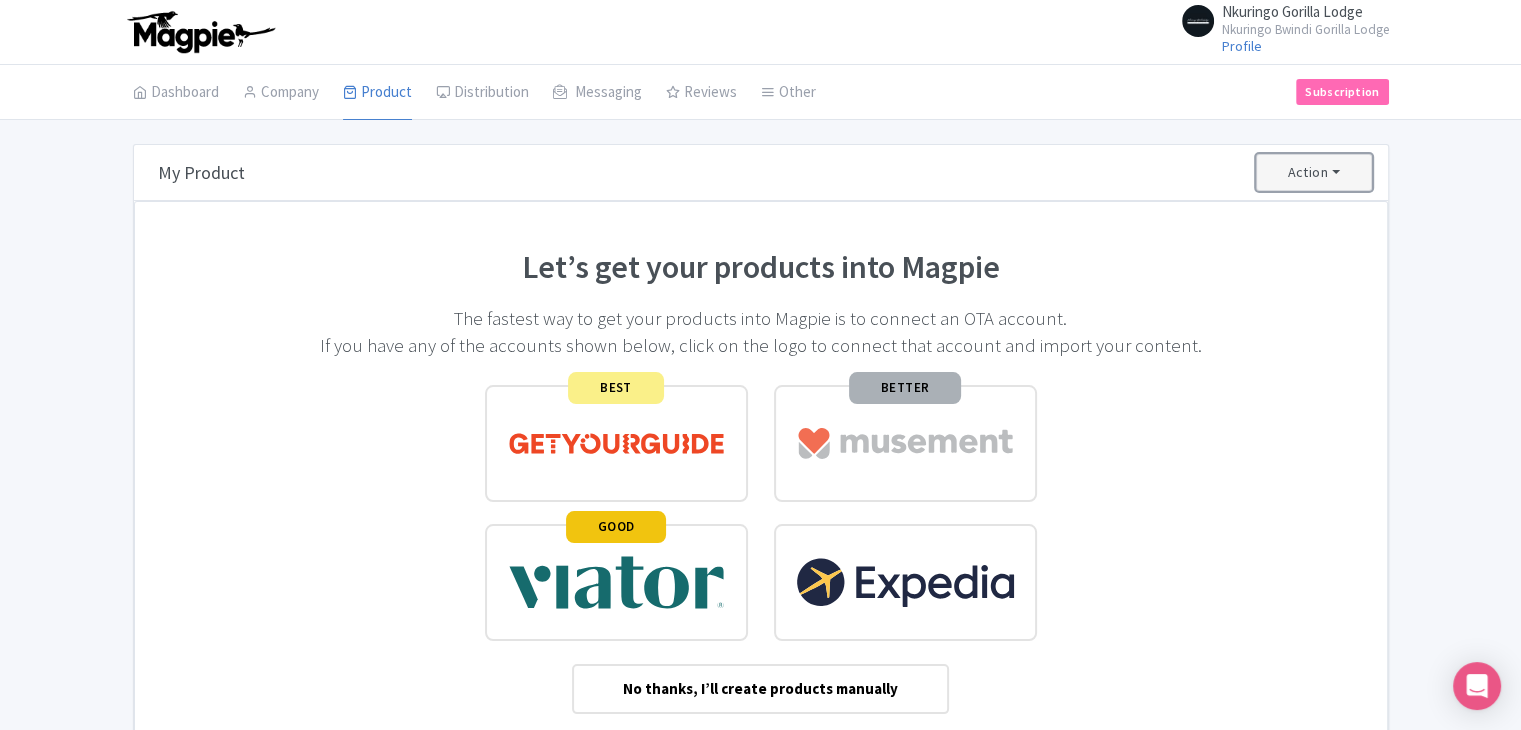click on "Action" at bounding box center [1314, 172] 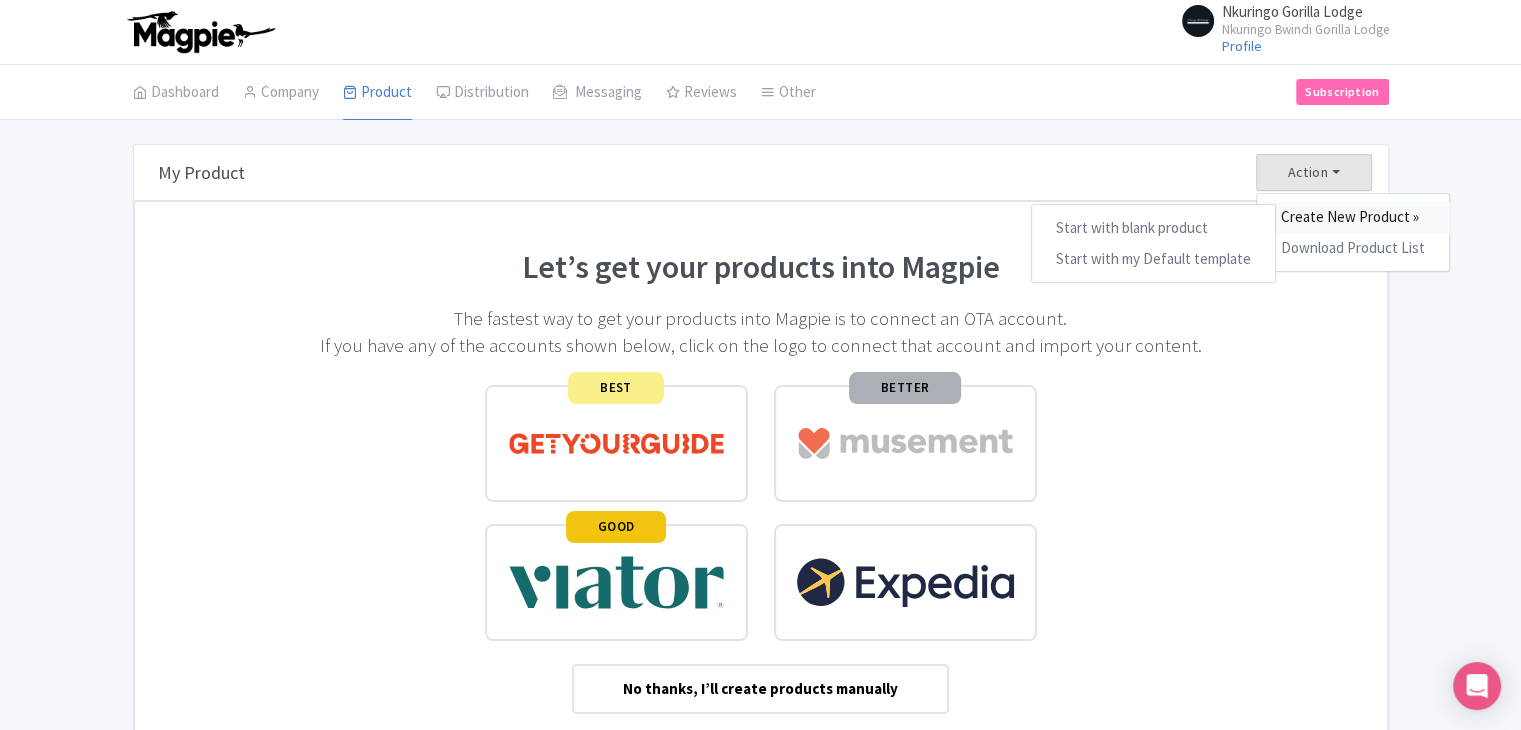 click on "Create New Product  »" at bounding box center (1353, 217) 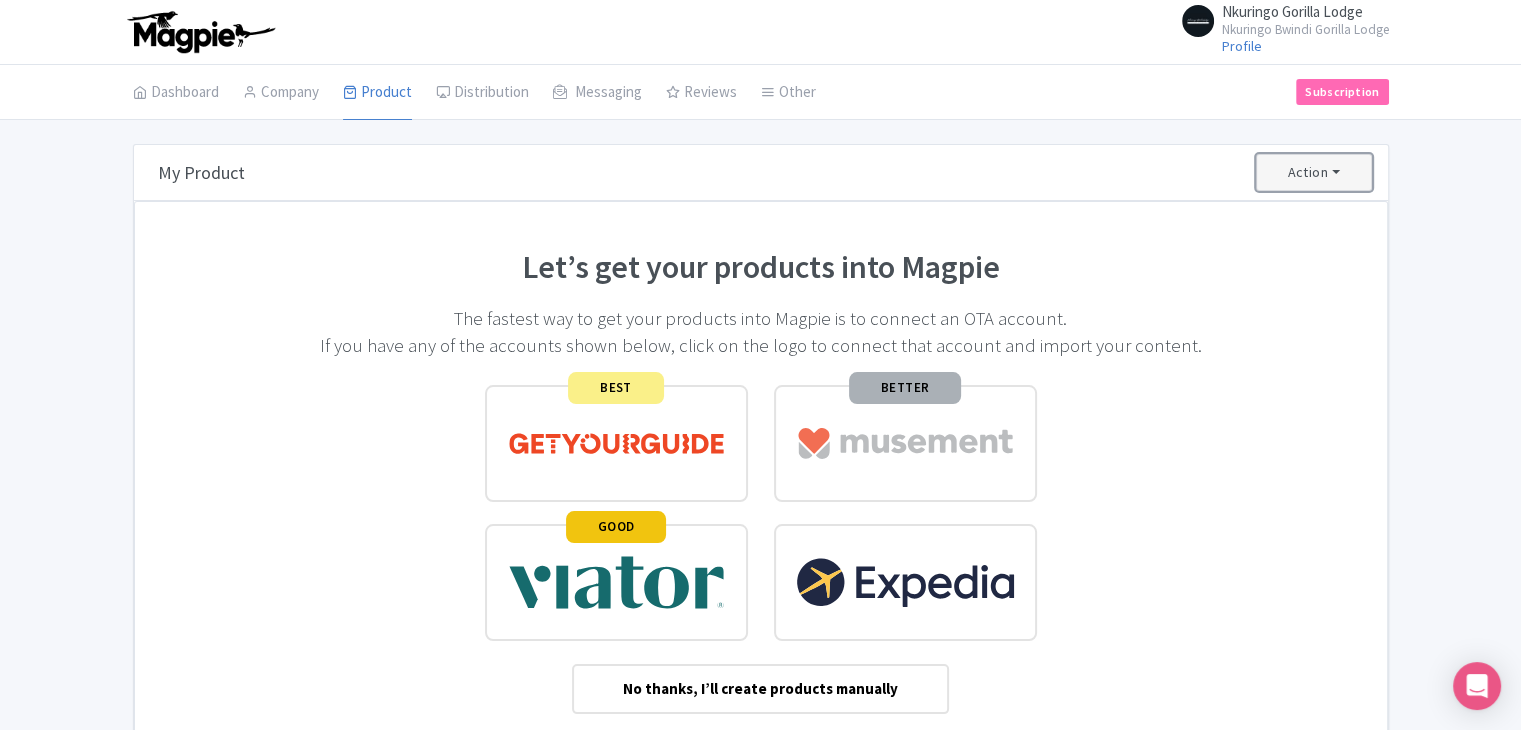 click on "Action" at bounding box center [1314, 172] 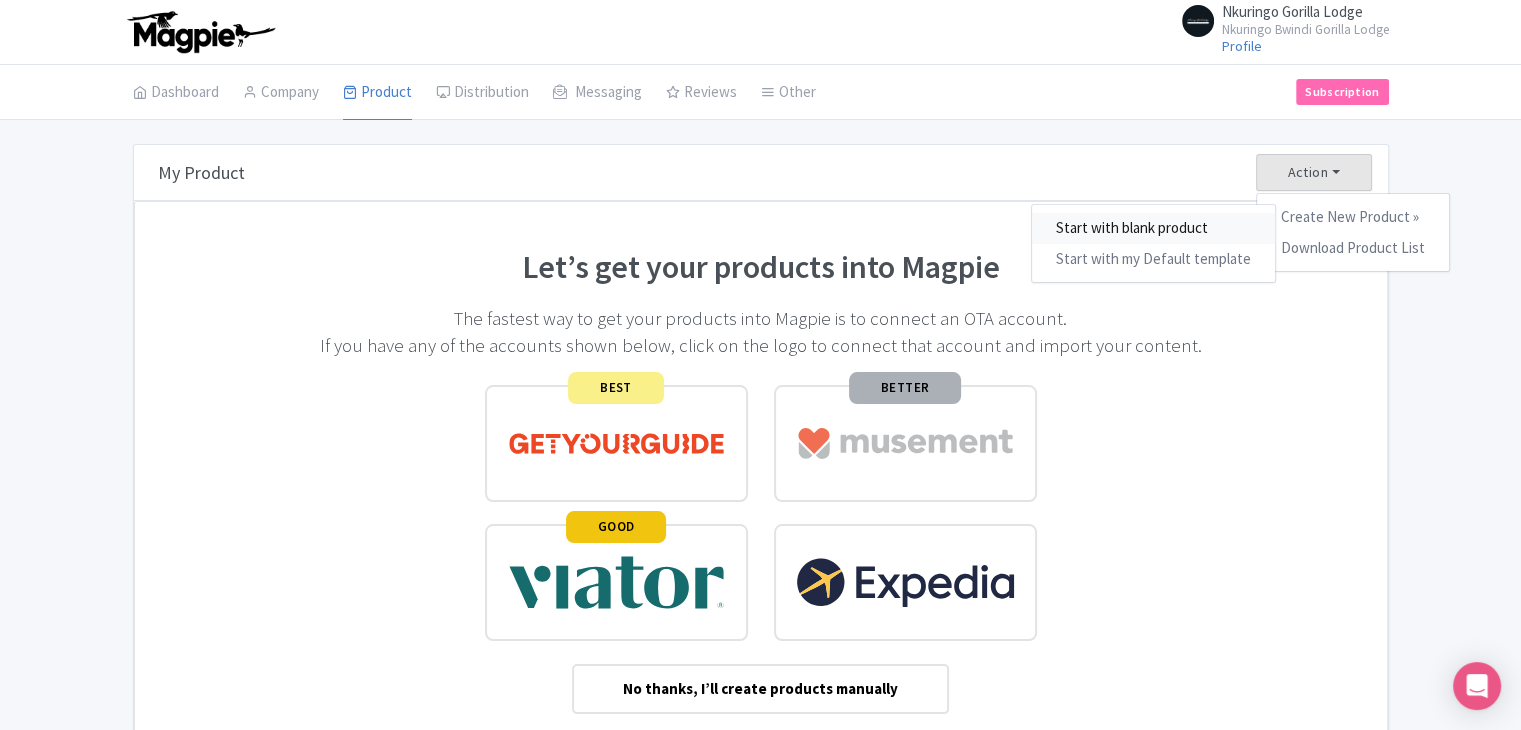 click on "Start with blank product" at bounding box center (1153, 228) 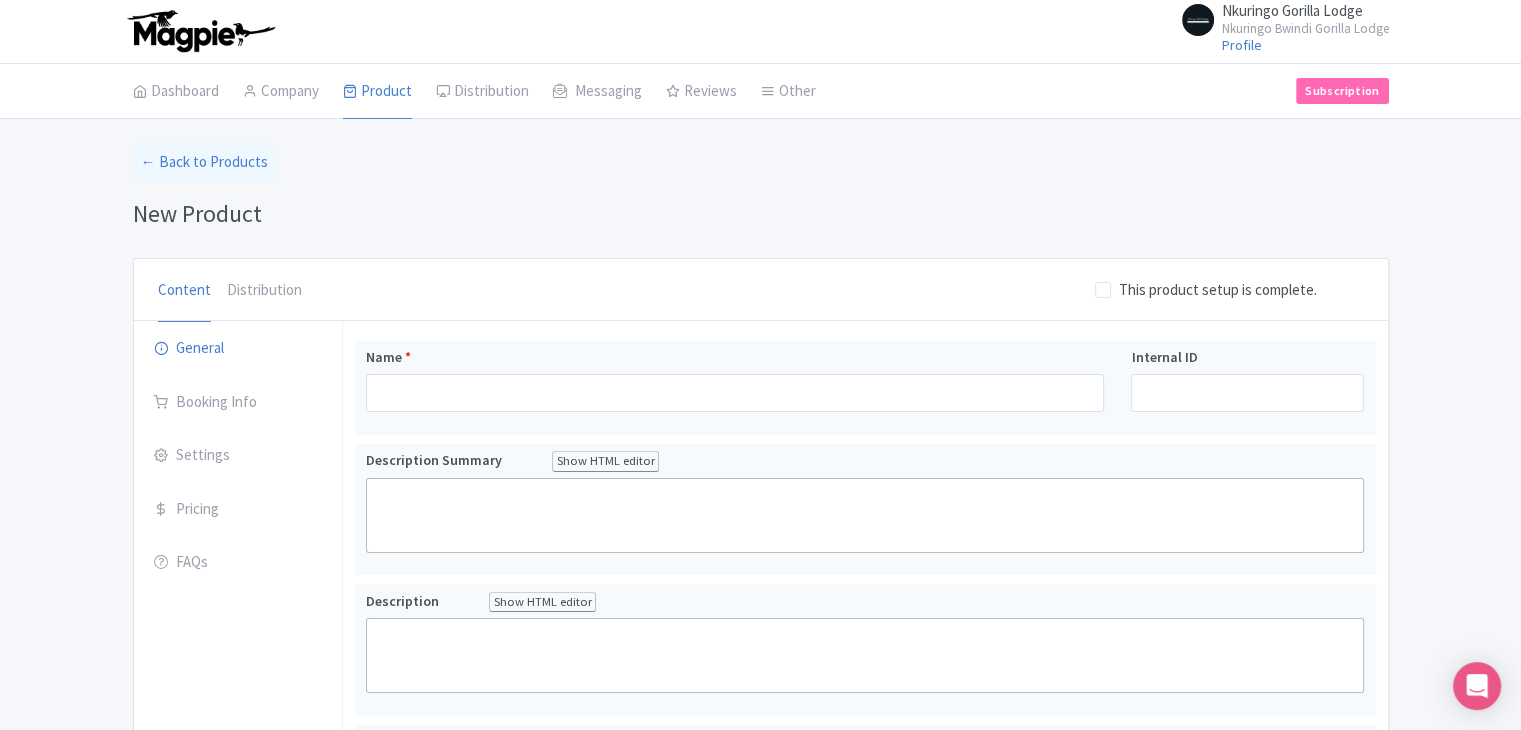 scroll, scrollTop: 0, scrollLeft: 0, axis: both 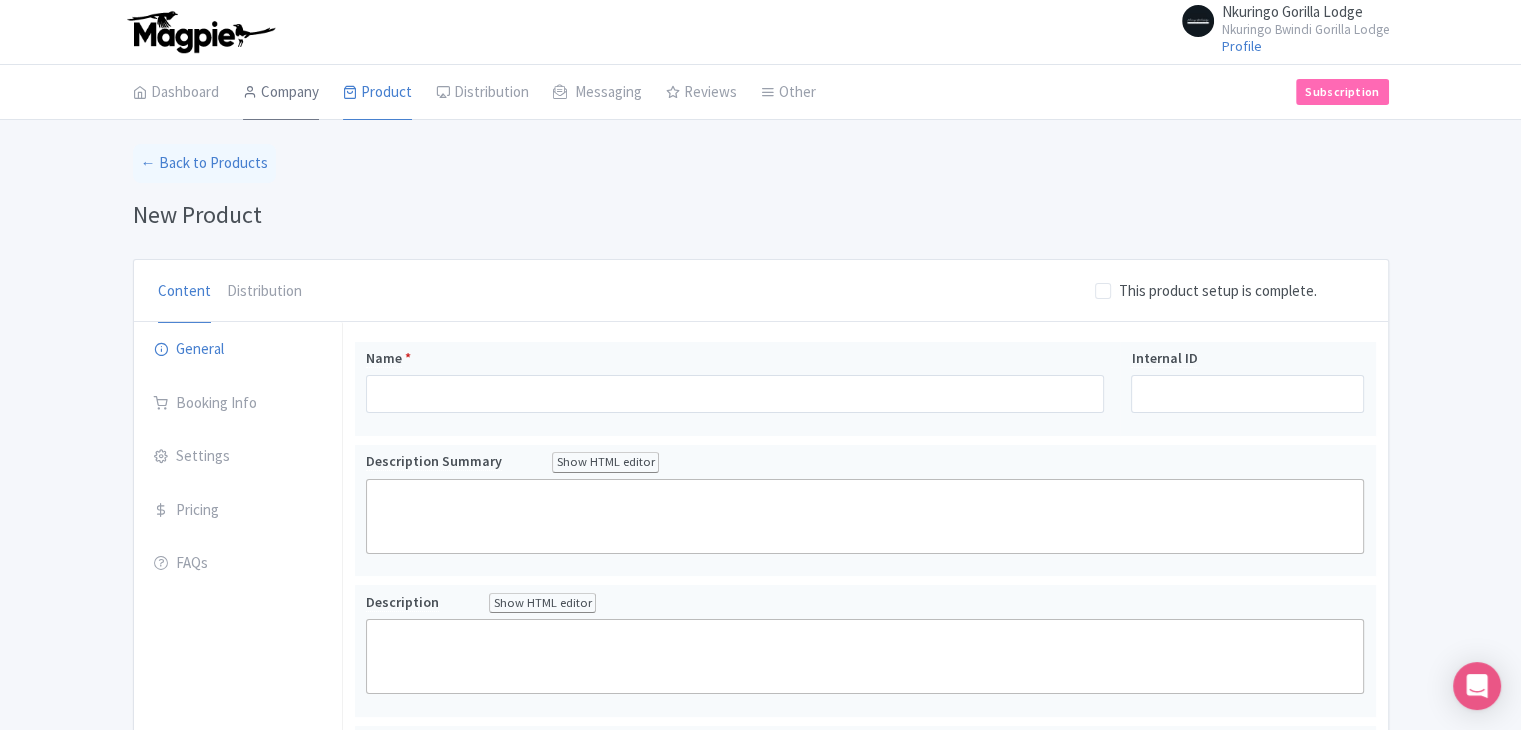 click on "Company" at bounding box center [281, 93] 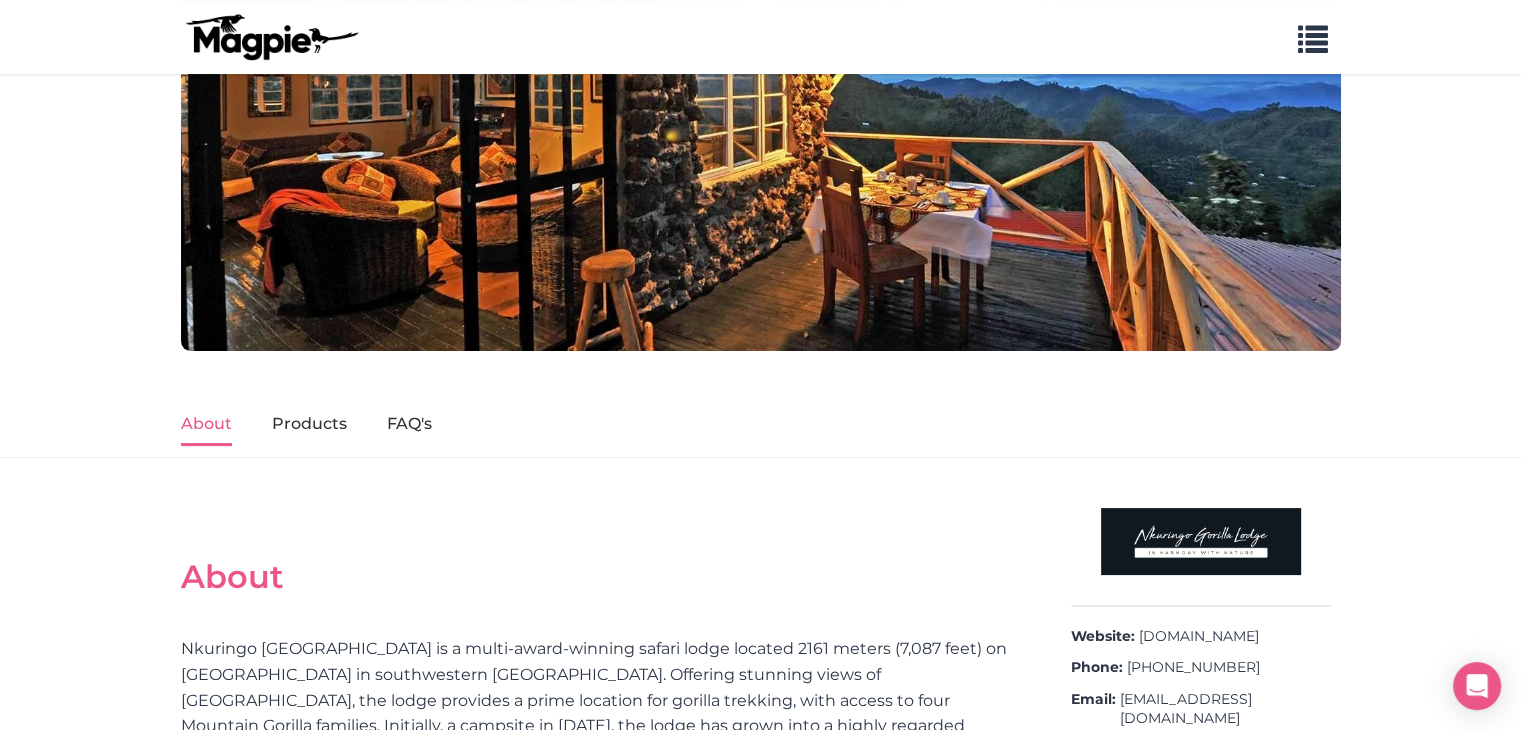 scroll, scrollTop: 200, scrollLeft: 0, axis: vertical 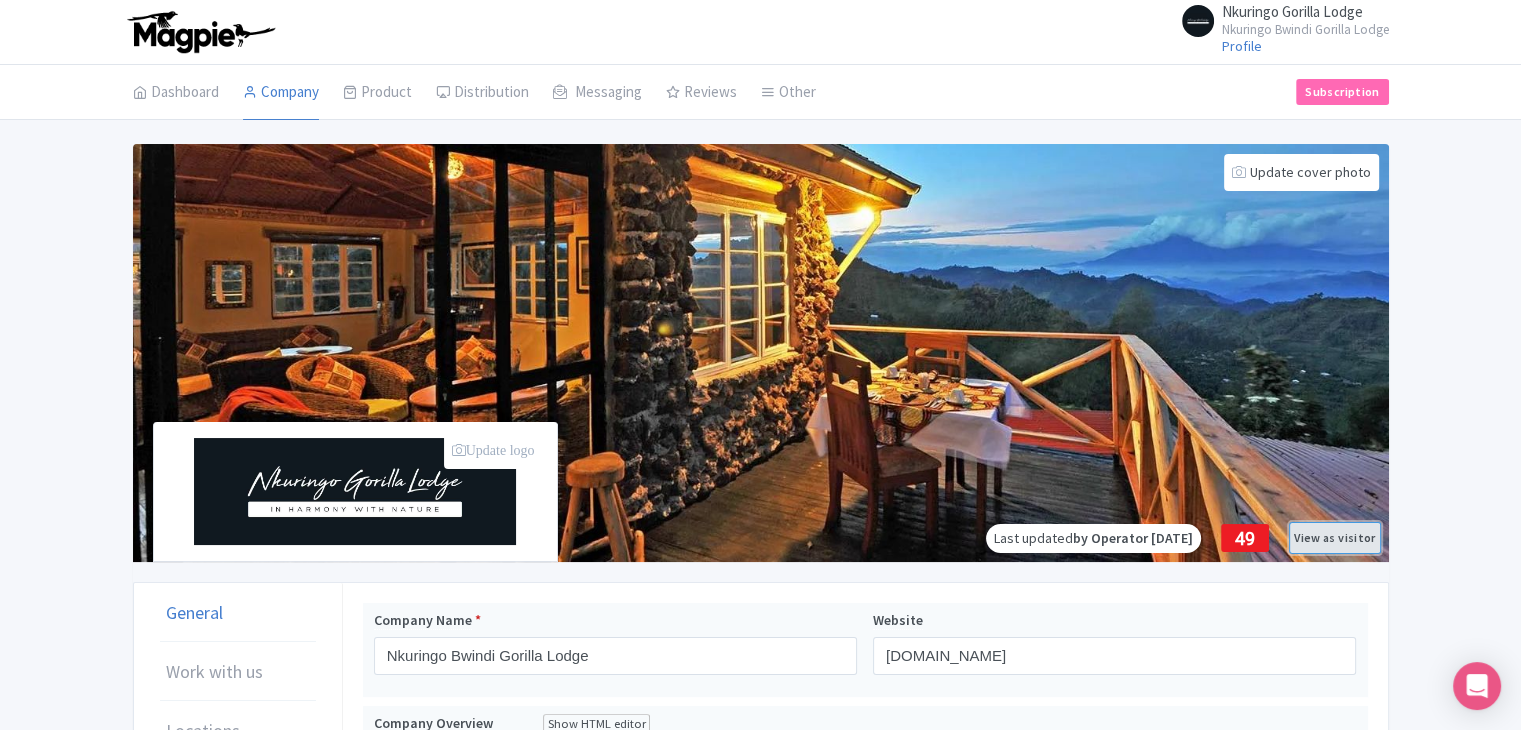 click on "View as visitor" at bounding box center (1334, 538) 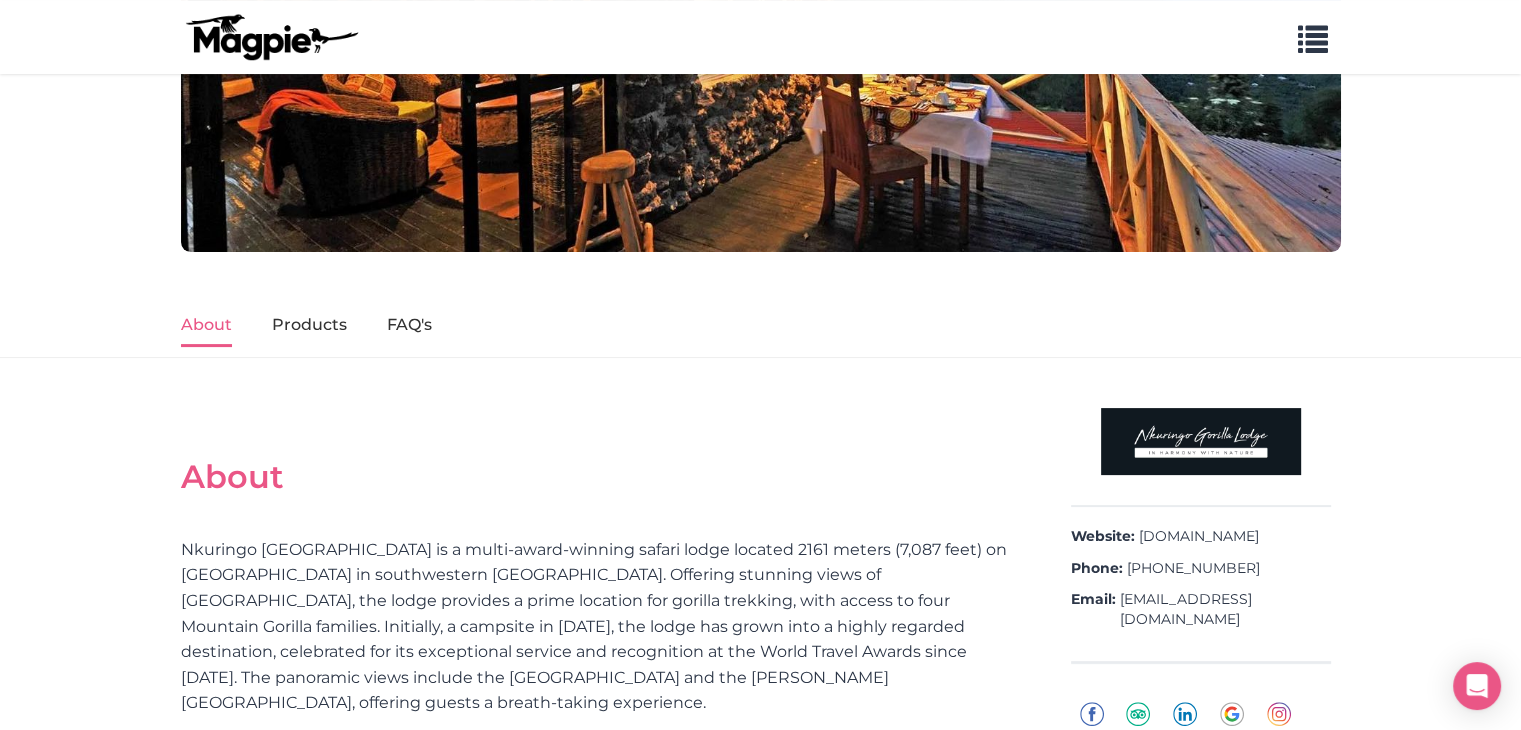 scroll, scrollTop: 400, scrollLeft: 0, axis: vertical 